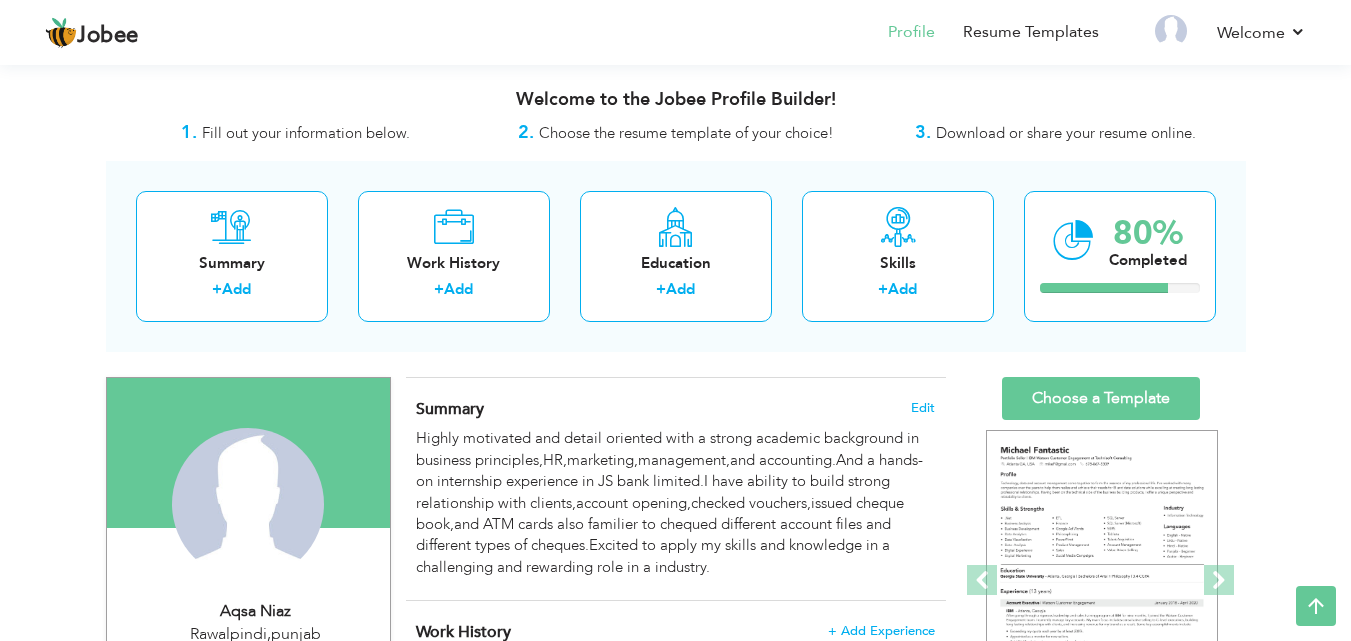 scroll, scrollTop: 874, scrollLeft: 0, axis: vertical 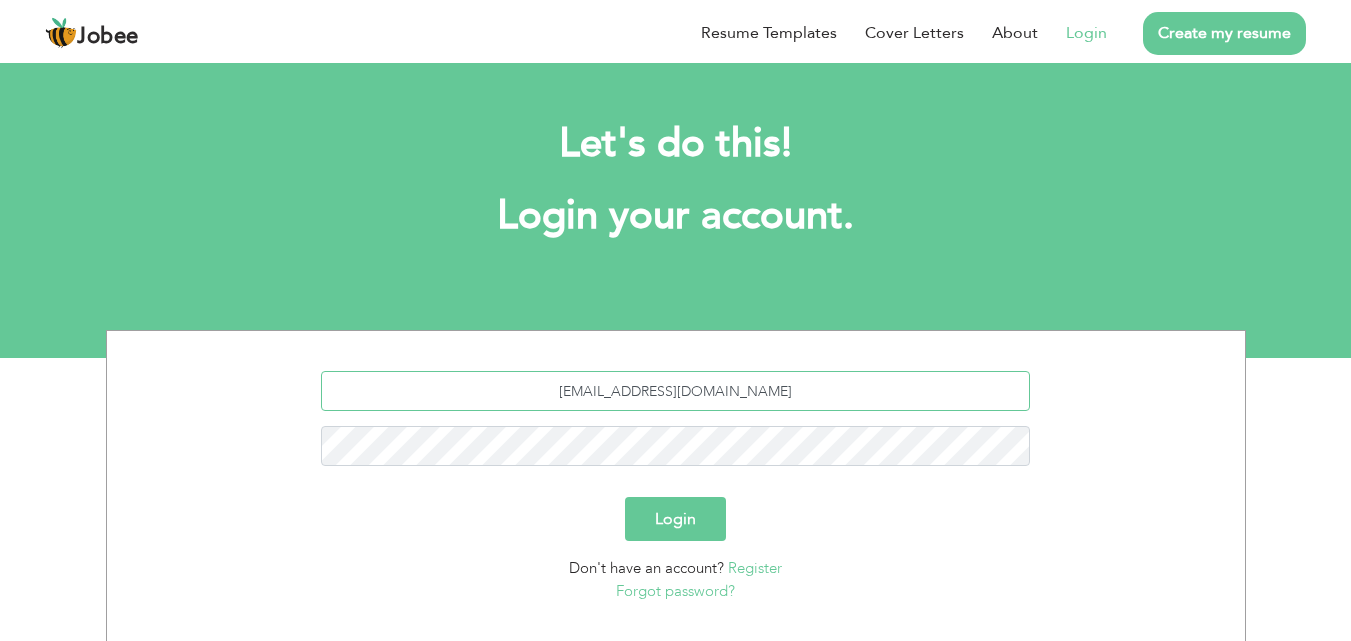 click on "aqsa66855@gmail.com" at bounding box center [675, 391] 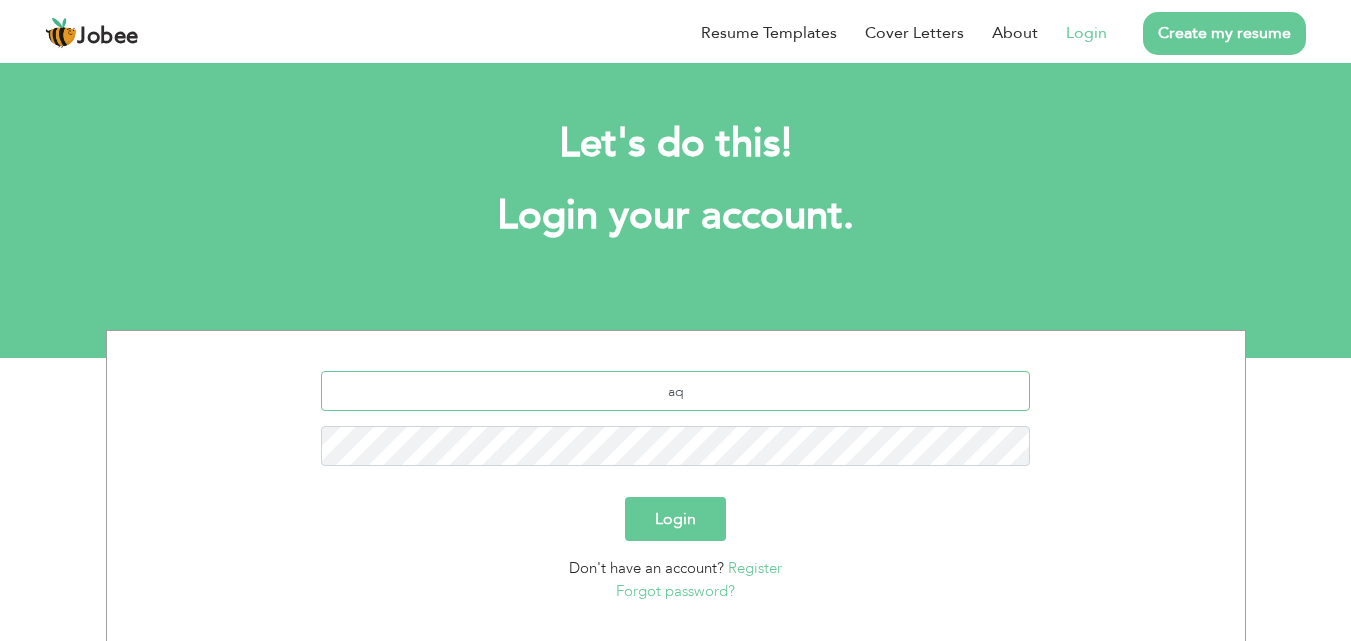 type on "a" 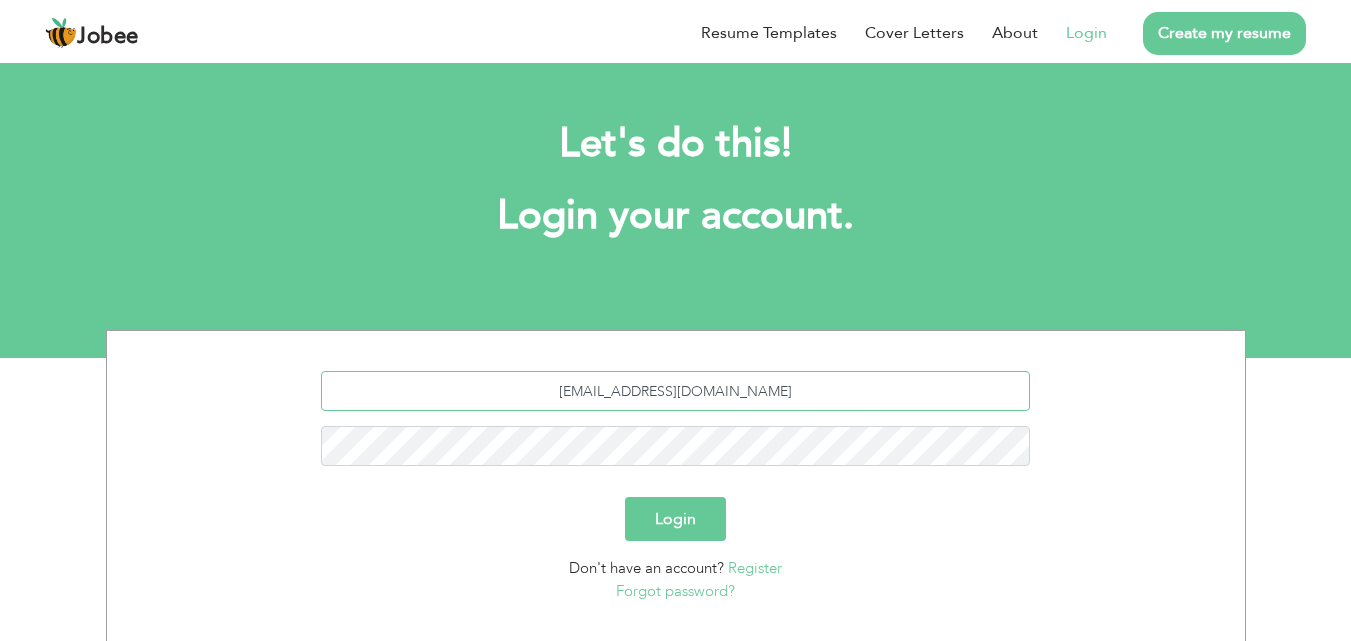 type on "[EMAIL_ADDRESS][DOMAIN_NAME]" 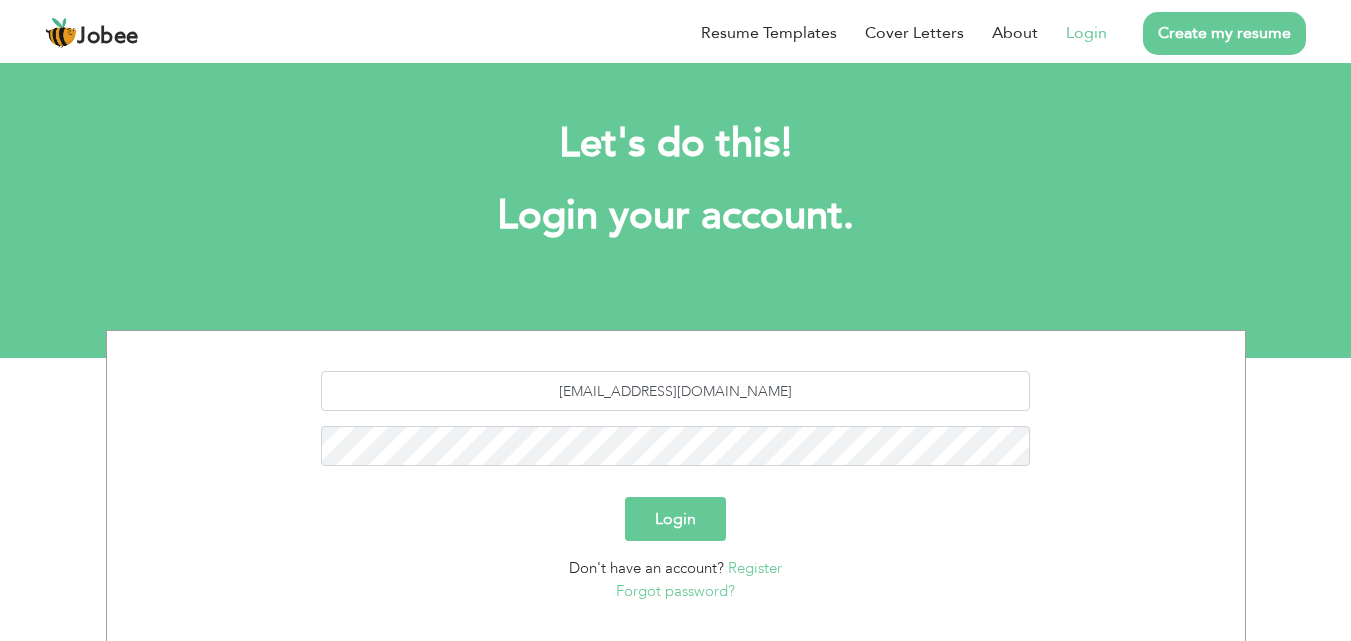 click on "Login" at bounding box center (675, 519) 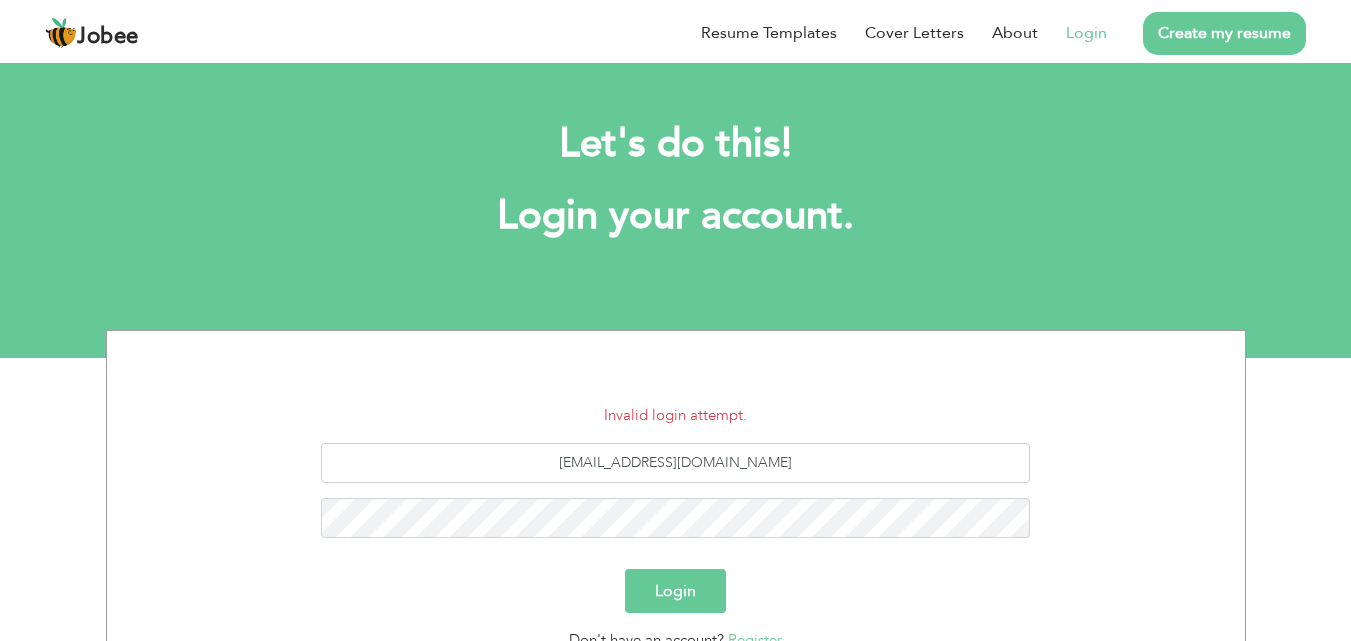 scroll, scrollTop: 0, scrollLeft: 0, axis: both 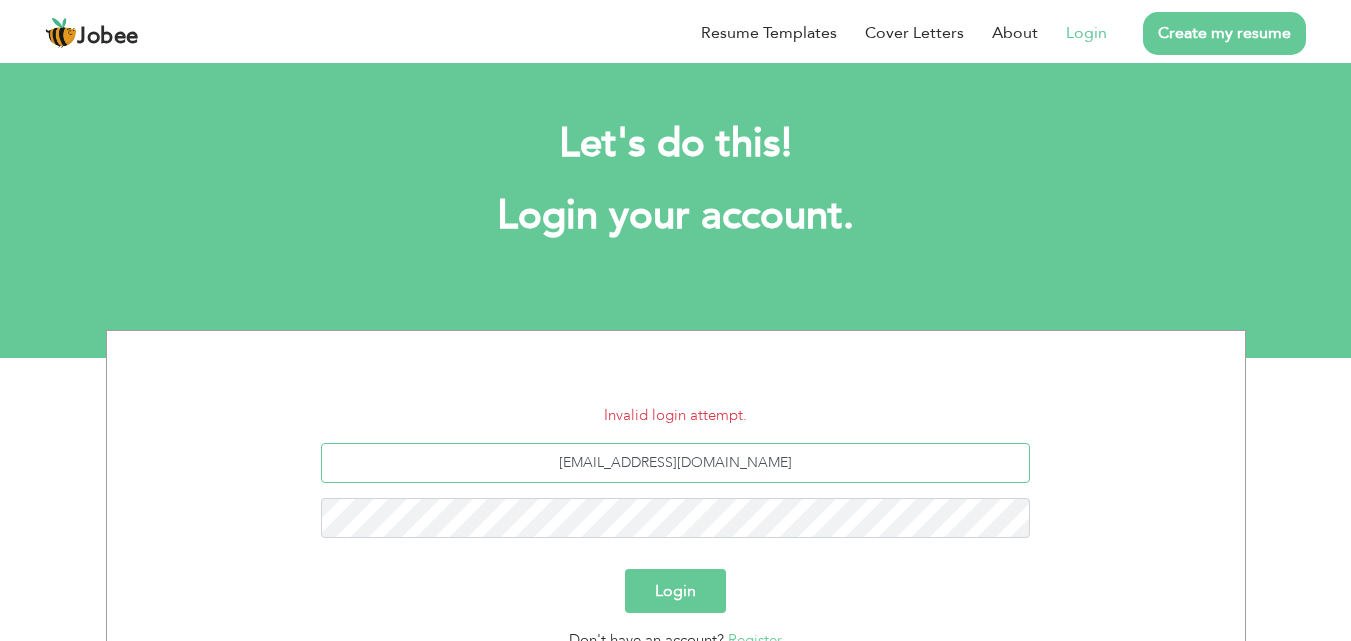 click on "[EMAIL_ADDRESS][DOMAIN_NAME]" at bounding box center (675, 463) 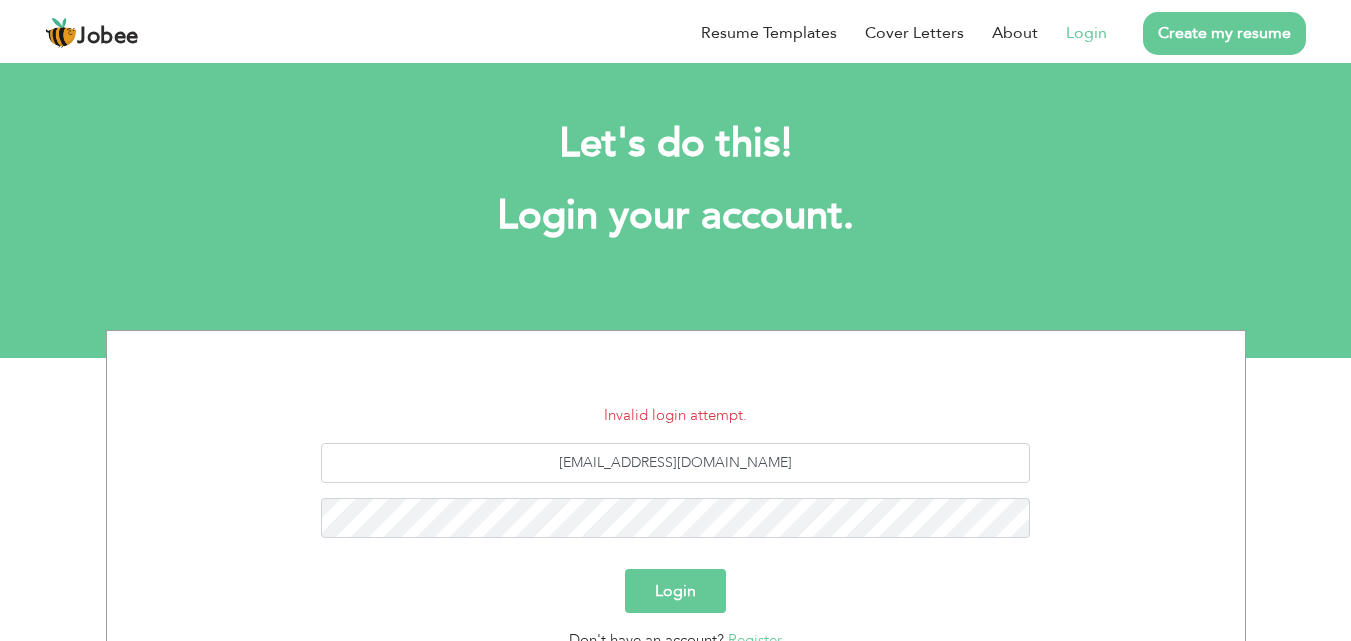 click on "Login" at bounding box center (1086, 33) 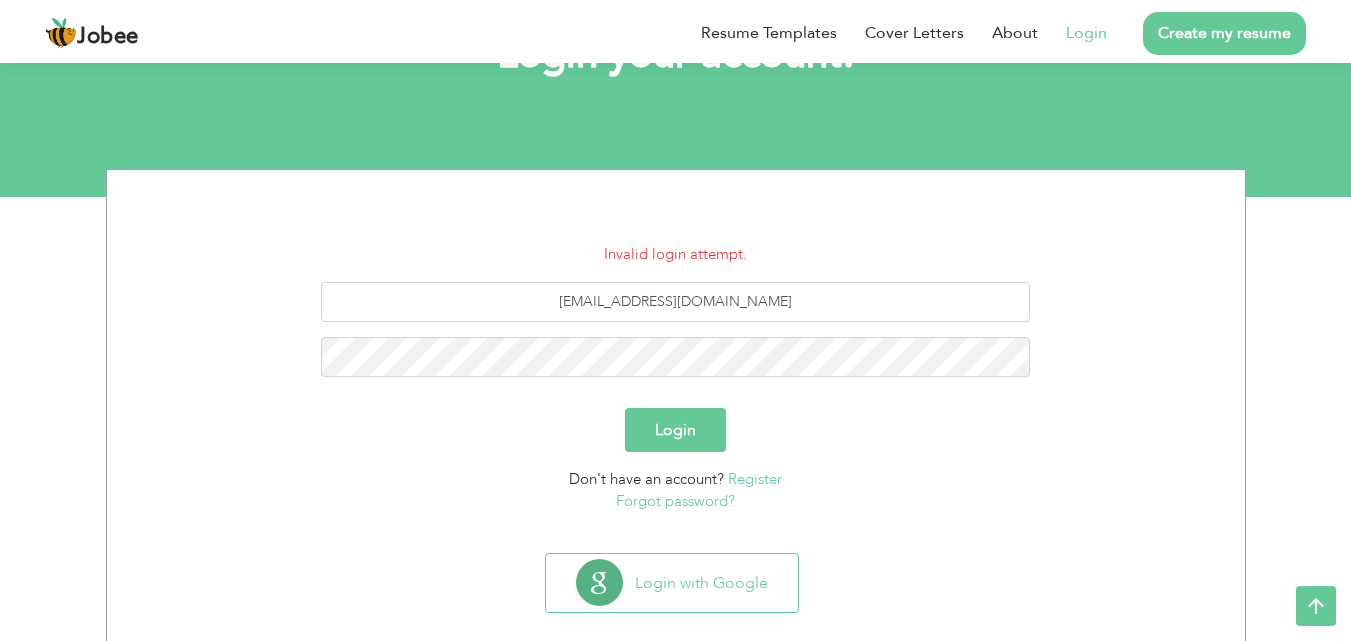 scroll, scrollTop: 190, scrollLeft: 0, axis: vertical 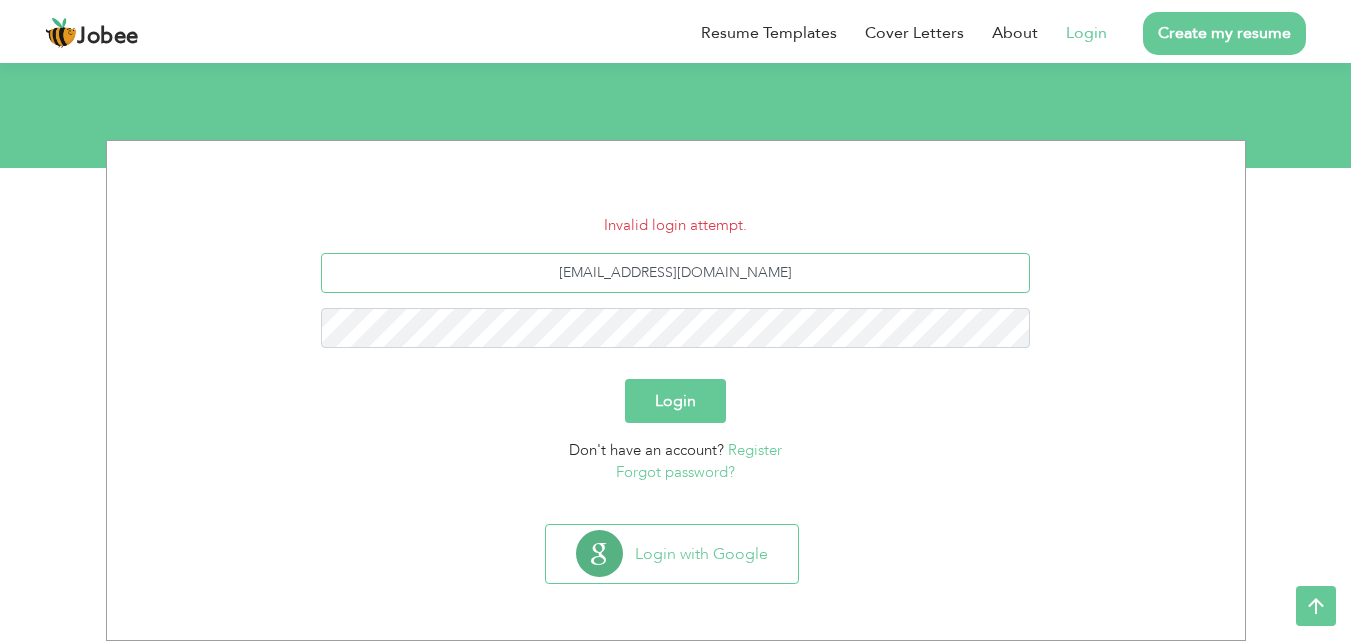 click on "[EMAIL_ADDRESS][DOMAIN_NAME]" at bounding box center [675, 273] 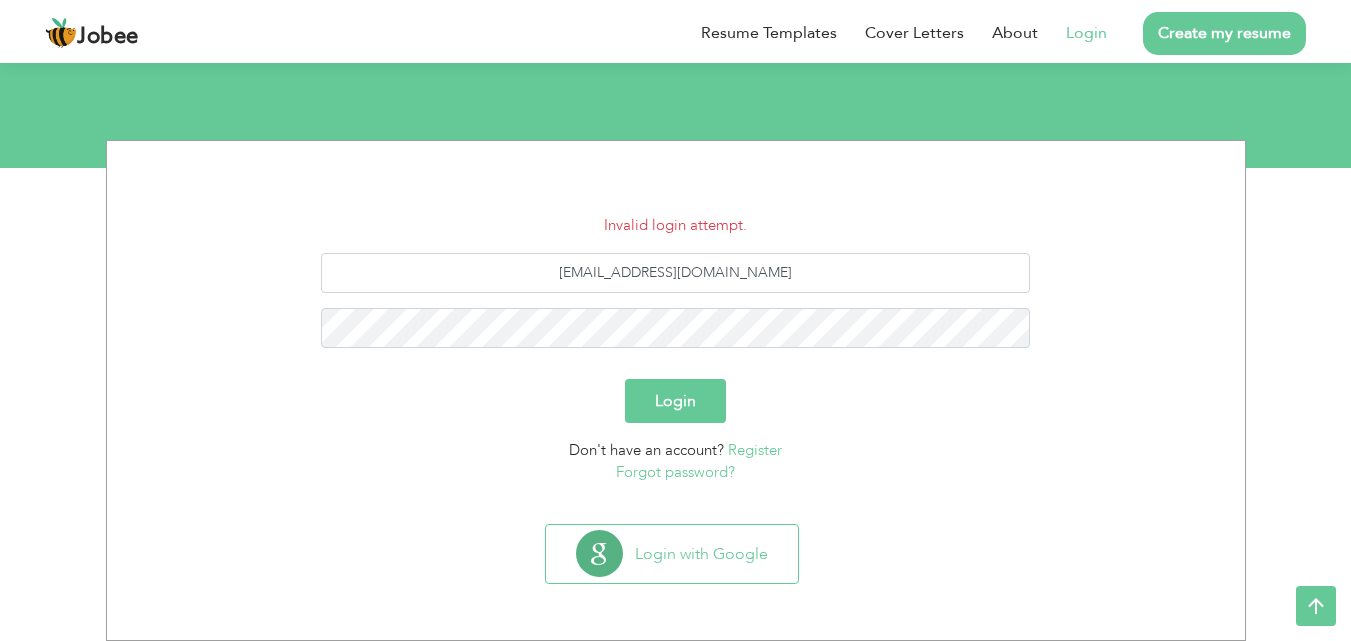 click on "Login" at bounding box center (675, 401) 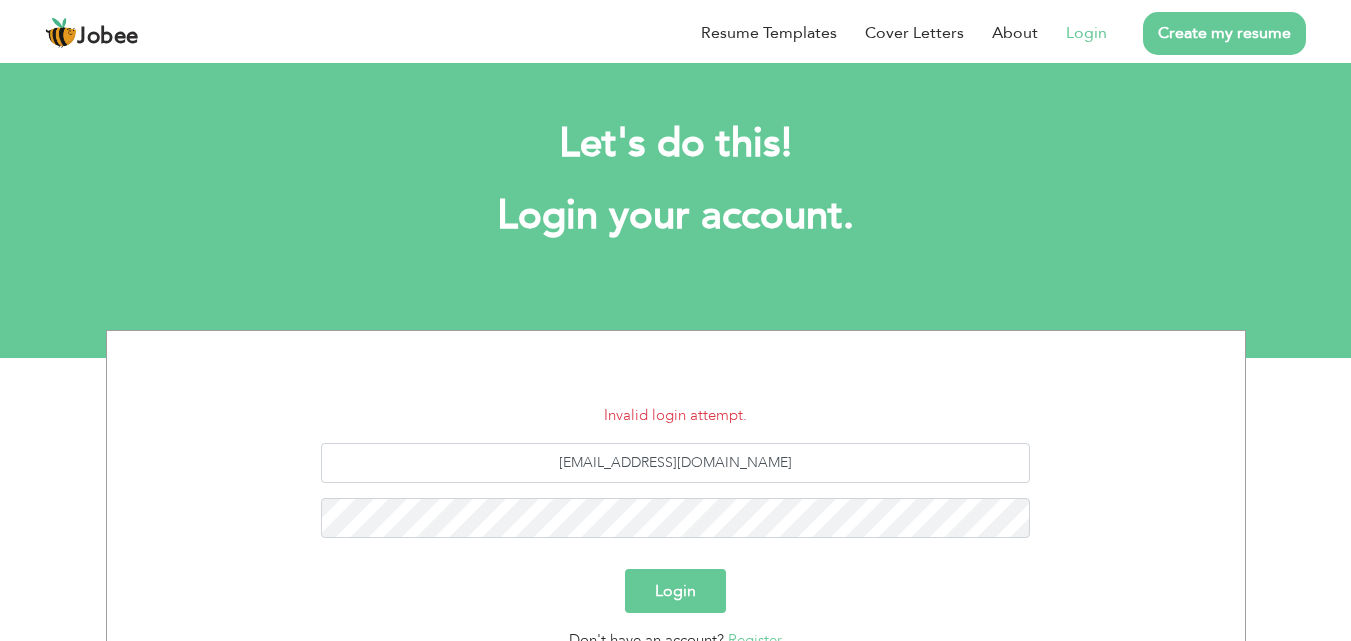 scroll, scrollTop: 0, scrollLeft: 0, axis: both 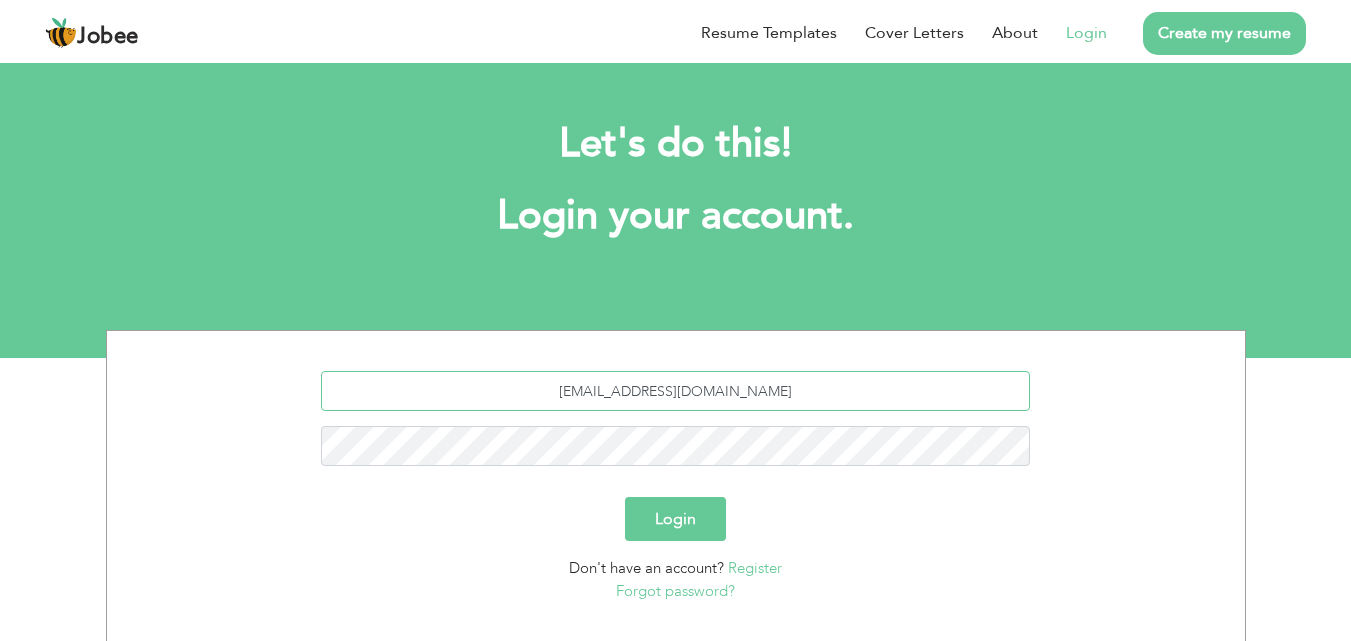 click on "[EMAIL_ADDRESS][DOMAIN_NAME]" at bounding box center (675, 391) 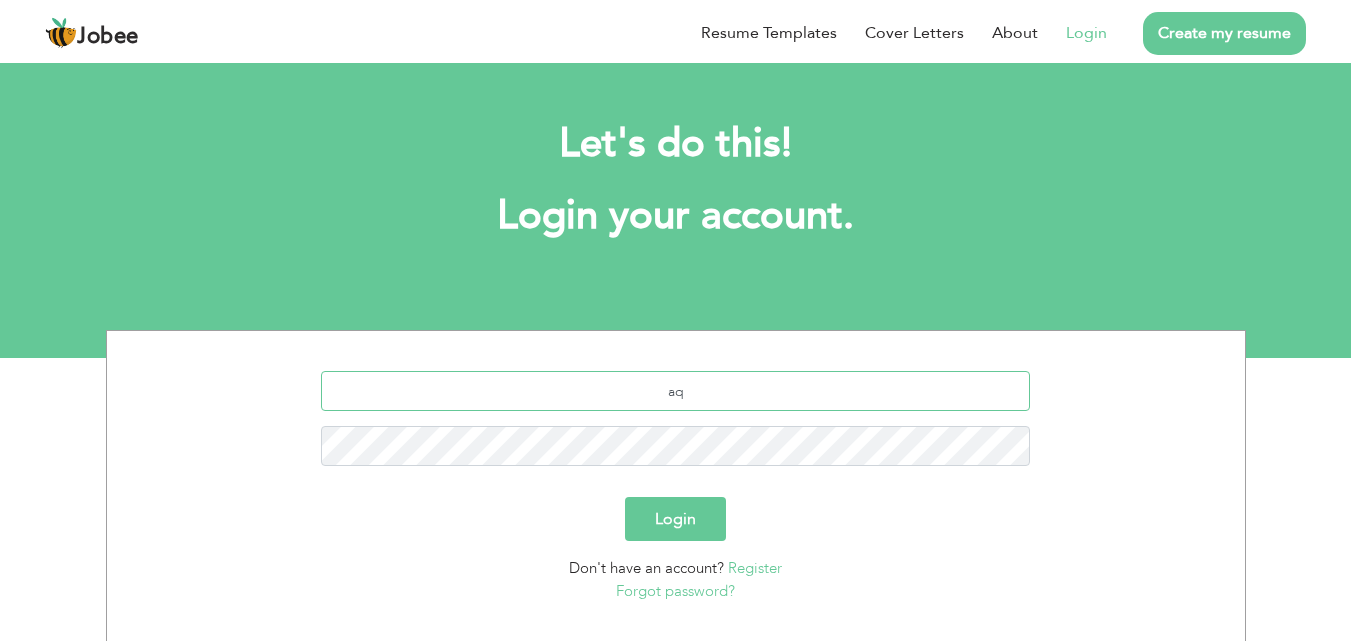 type on "a" 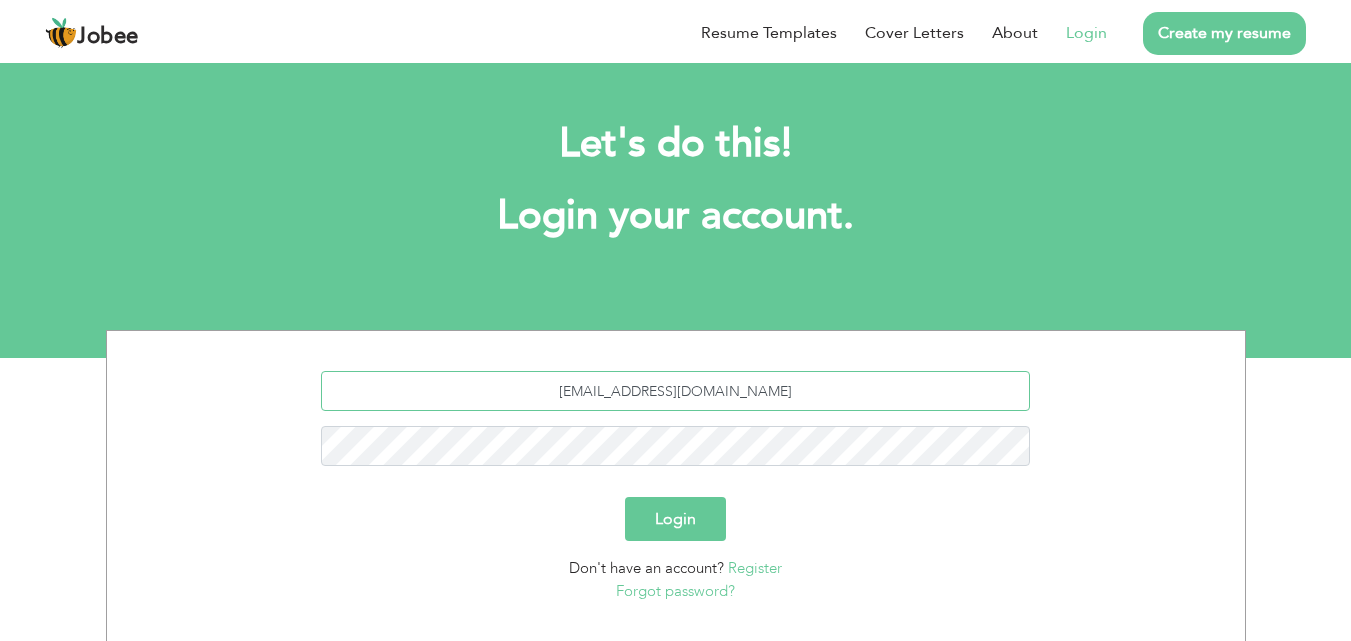 type on "[EMAIL_ADDRESS][DOMAIN_NAME]" 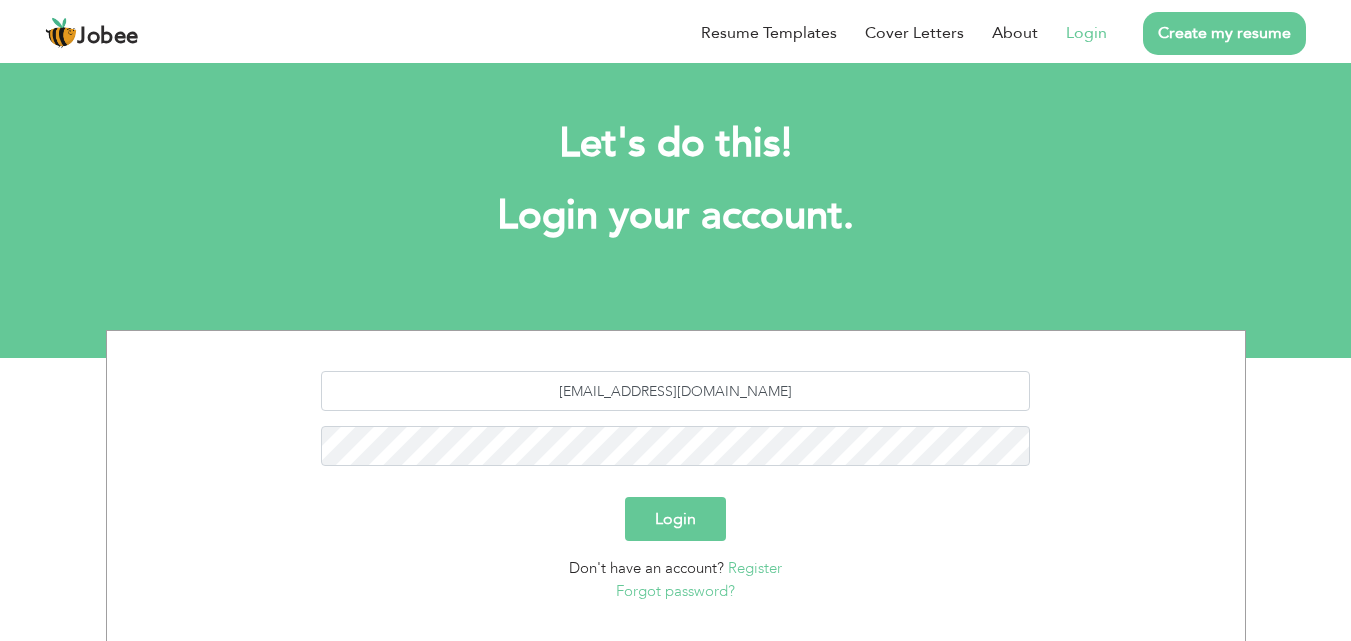 click on "Login" at bounding box center [675, 519] 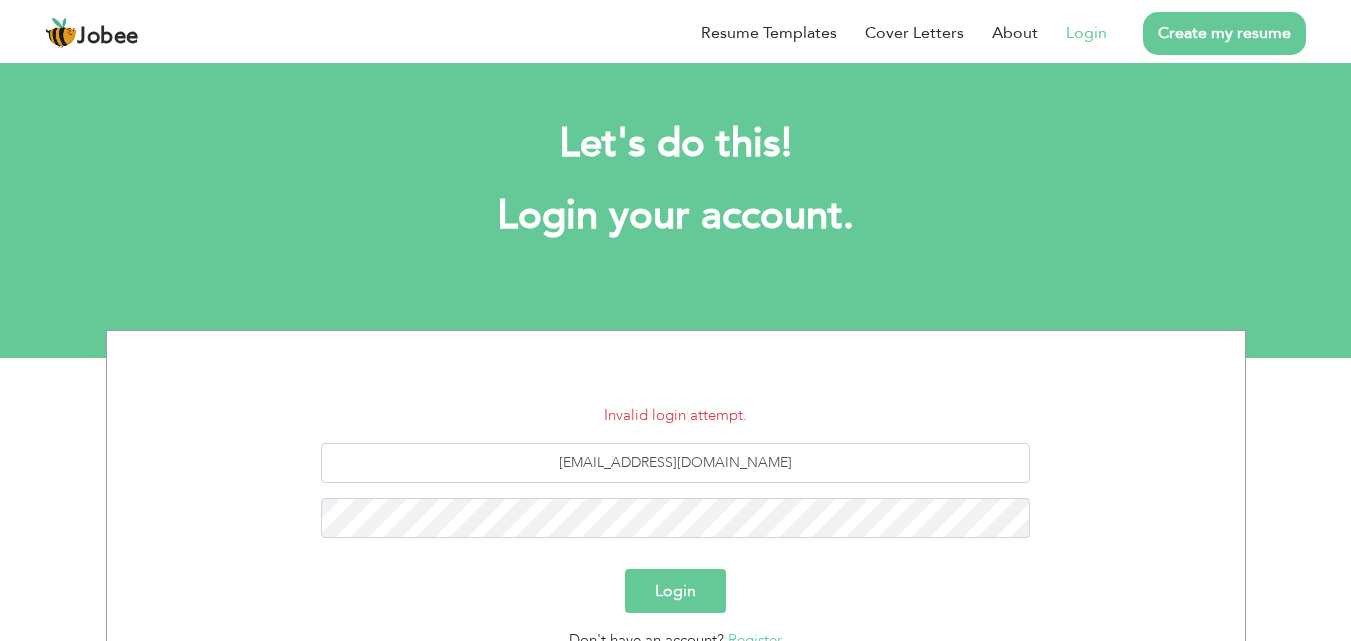 scroll, scrollTop: 0, scrollLeft: 0, axis: both 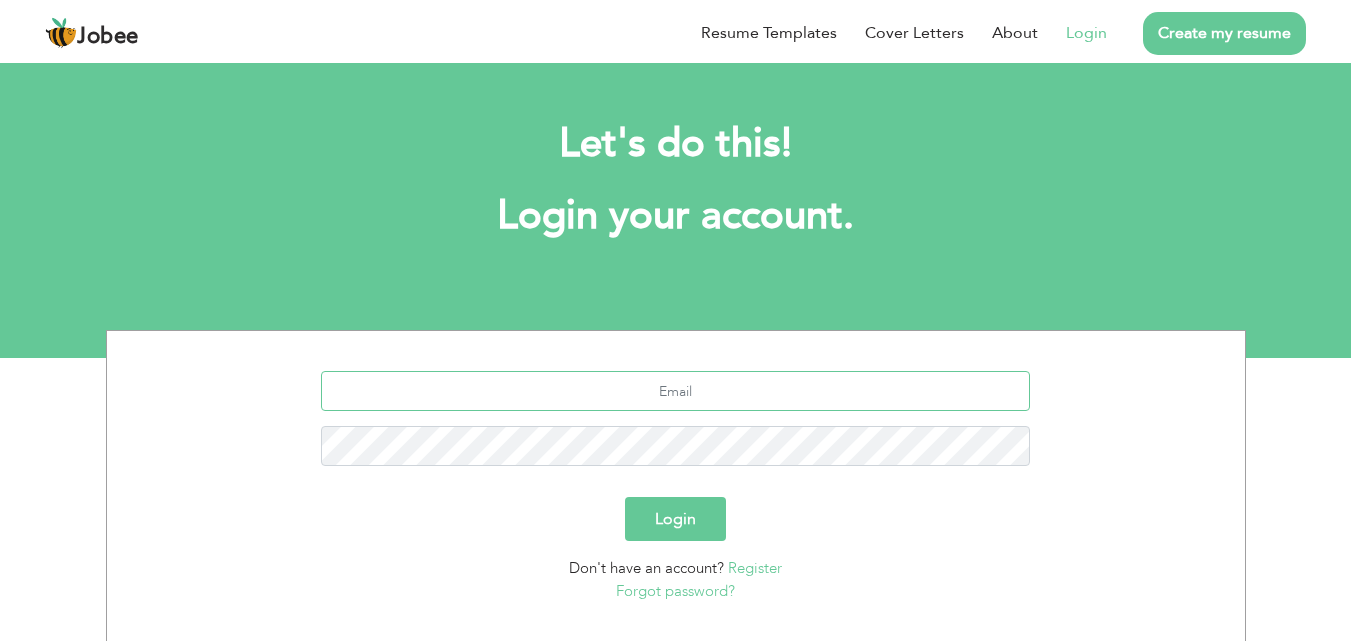 type on "[EMAIL_ADDRESS][DOMAIN_NAME]" 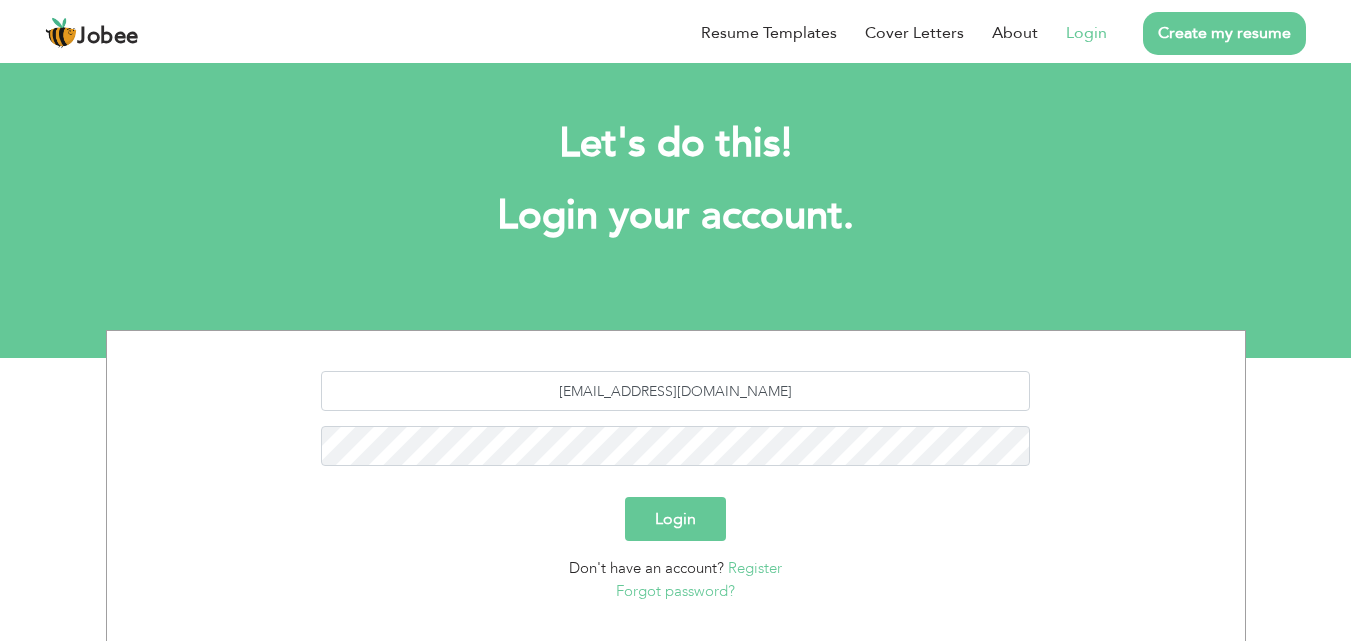 click on "Login" at bounding box center [675, 519] 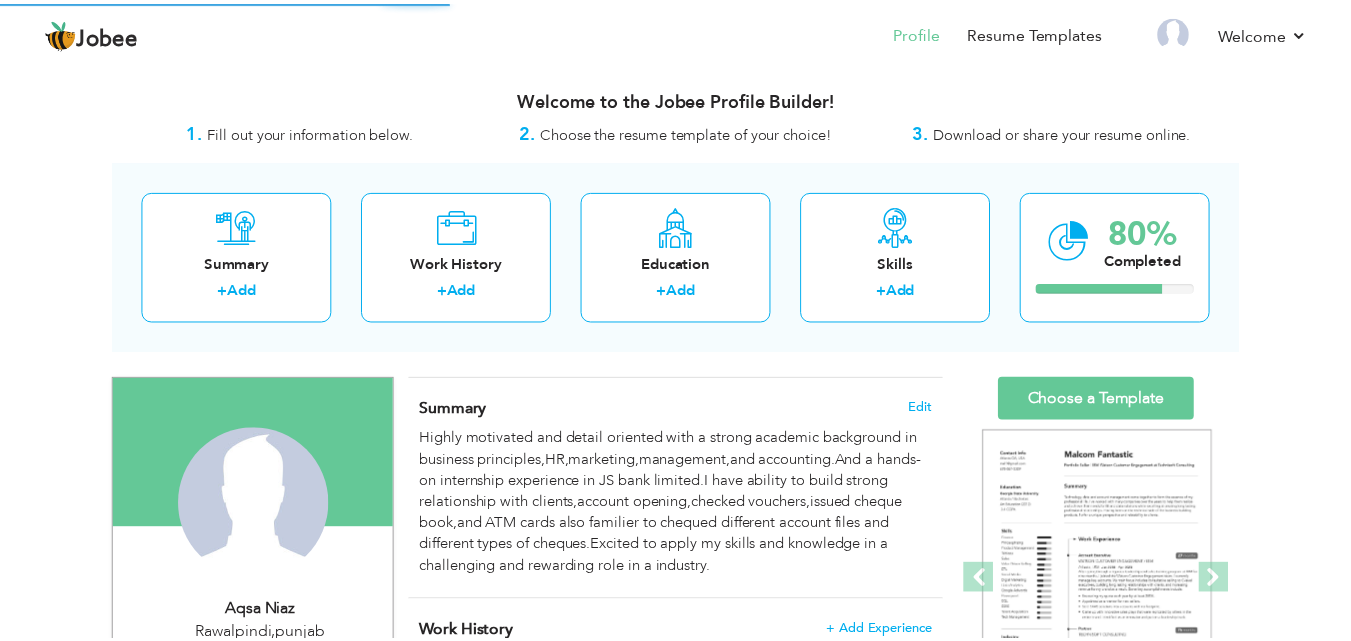 scroll, scrollTop: 0, scrollLeft: 0, axis: both 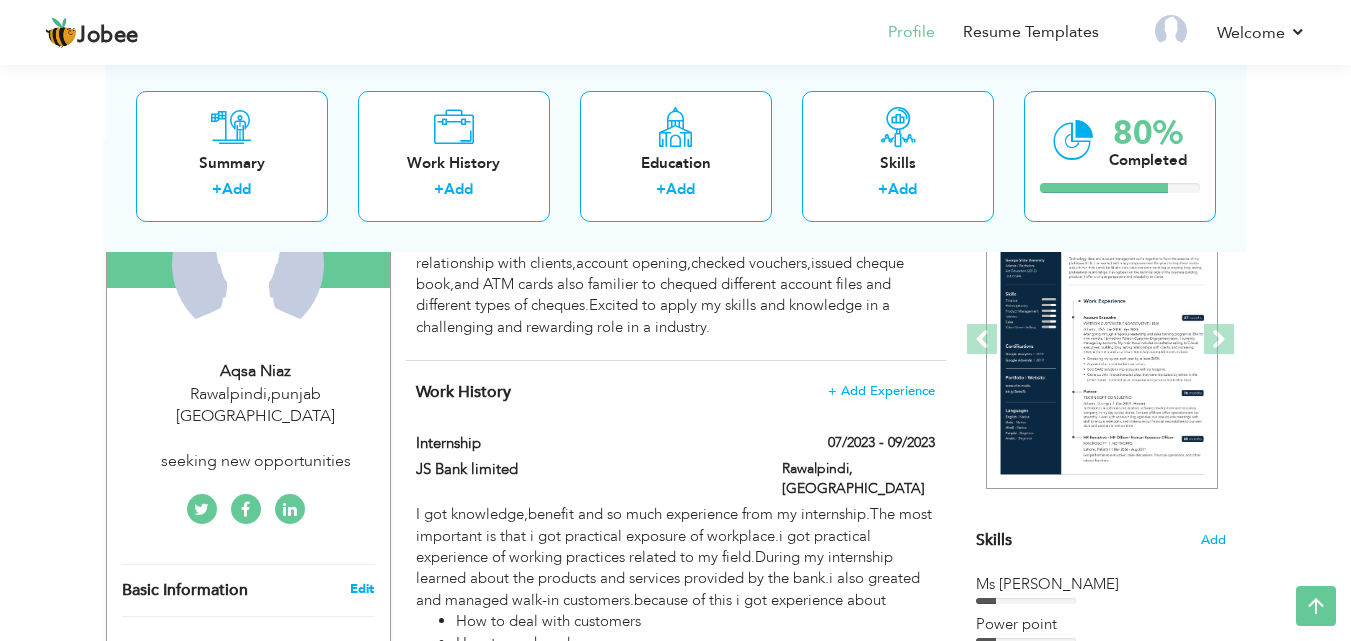 click on "Edit" at bounding box center (362, 589) 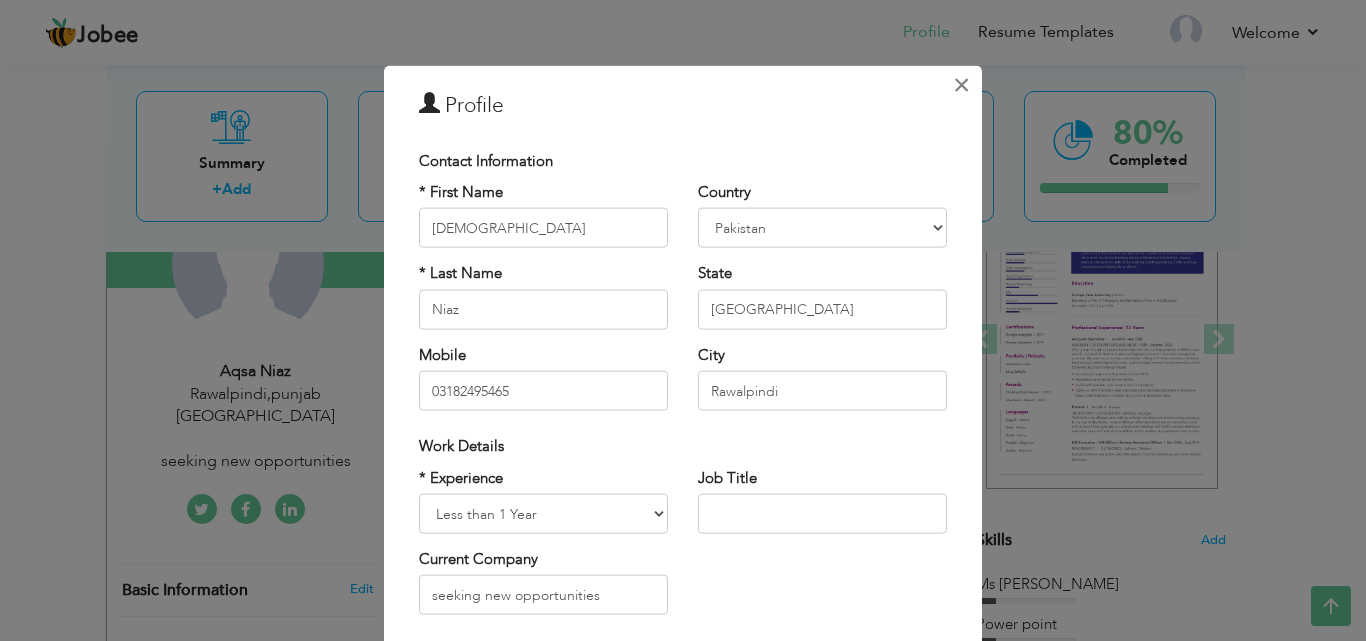click on "×" at bounding box center [961, 84] 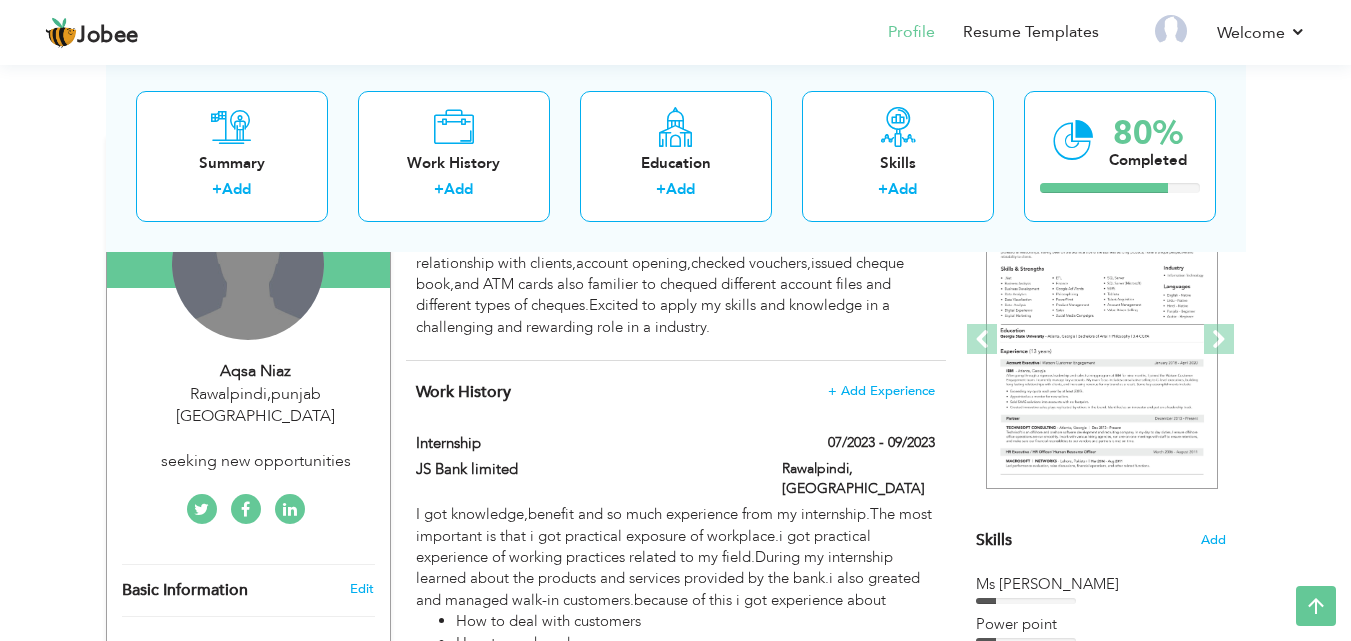 click on "Change
Remove" at bounding box center [248, 264] 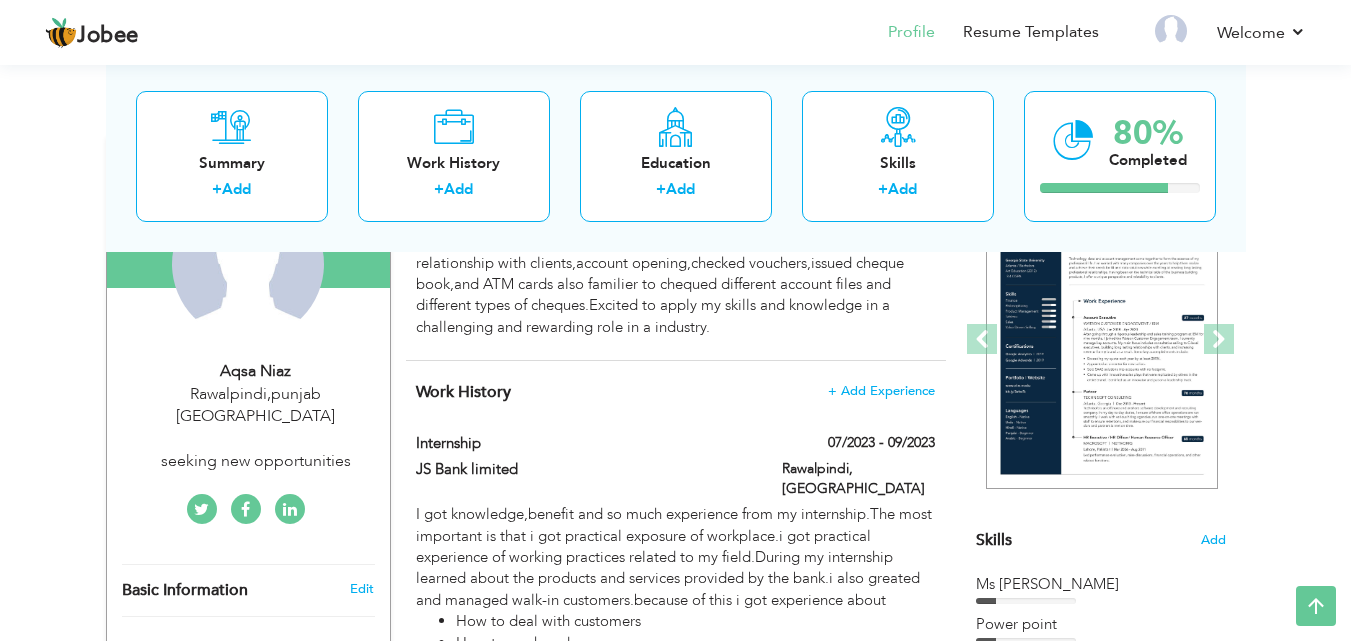 click on "Aqsa Niaz" at bounding box center [256, 371] 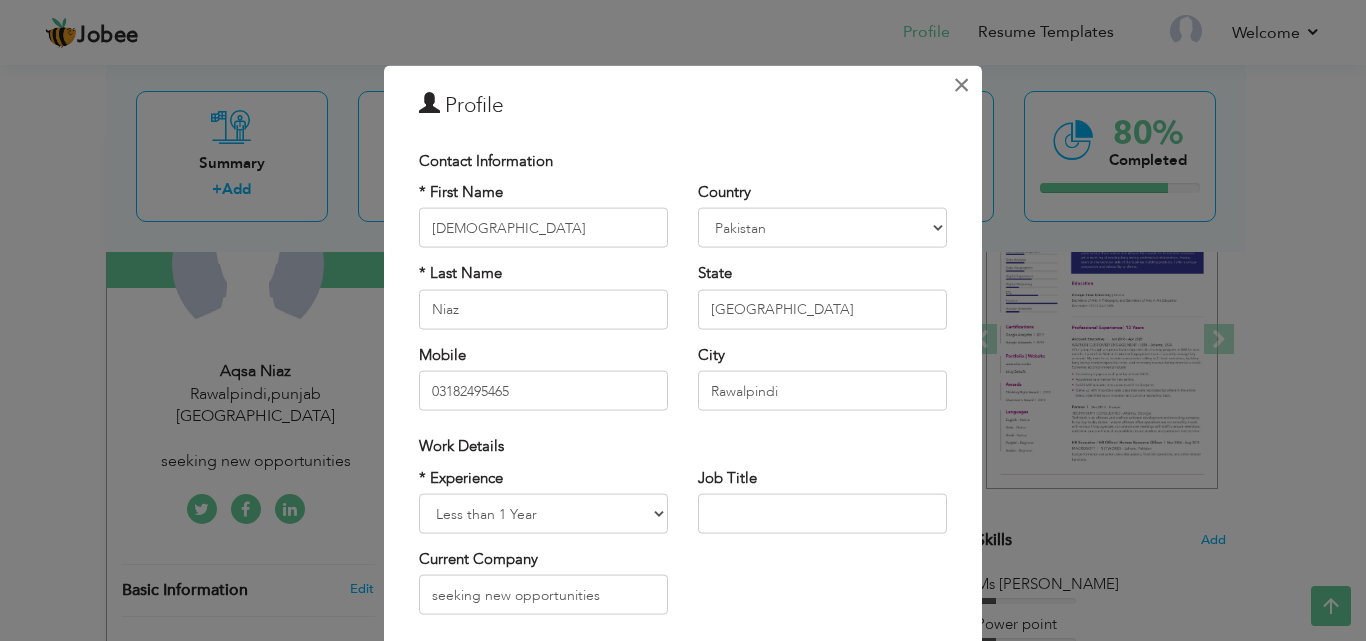 click on "×" at bounding box center (961, 84) 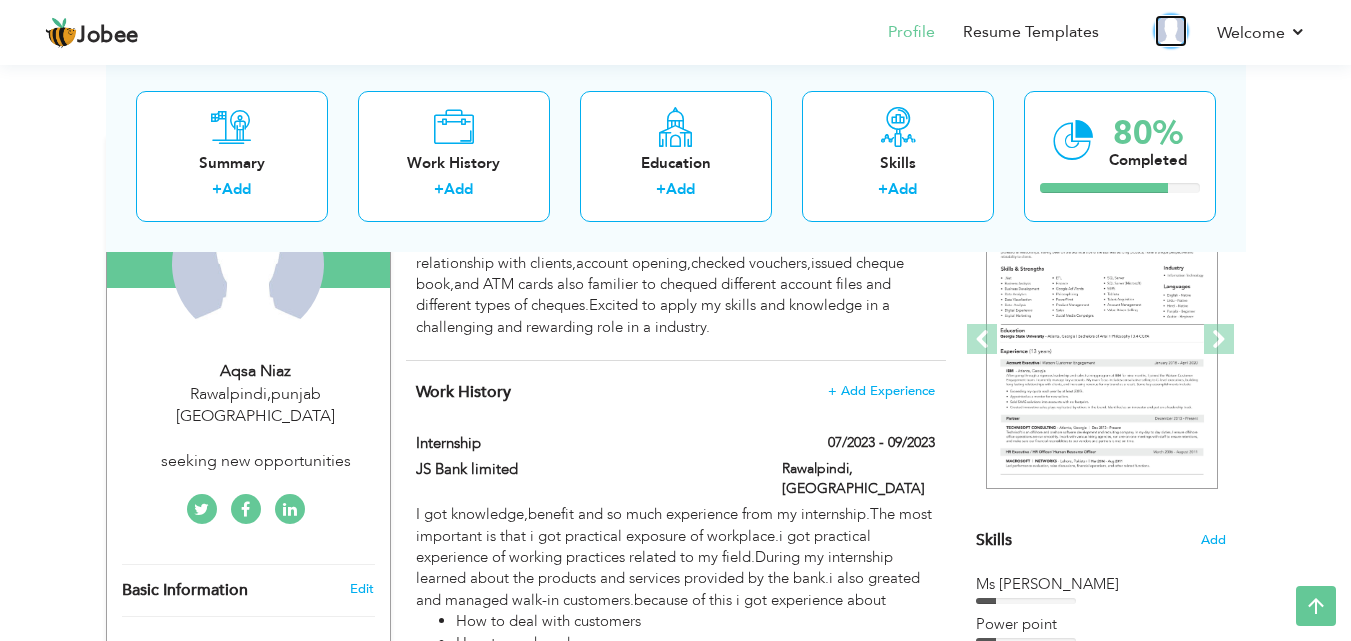 click at bounding box center (1171, 31) 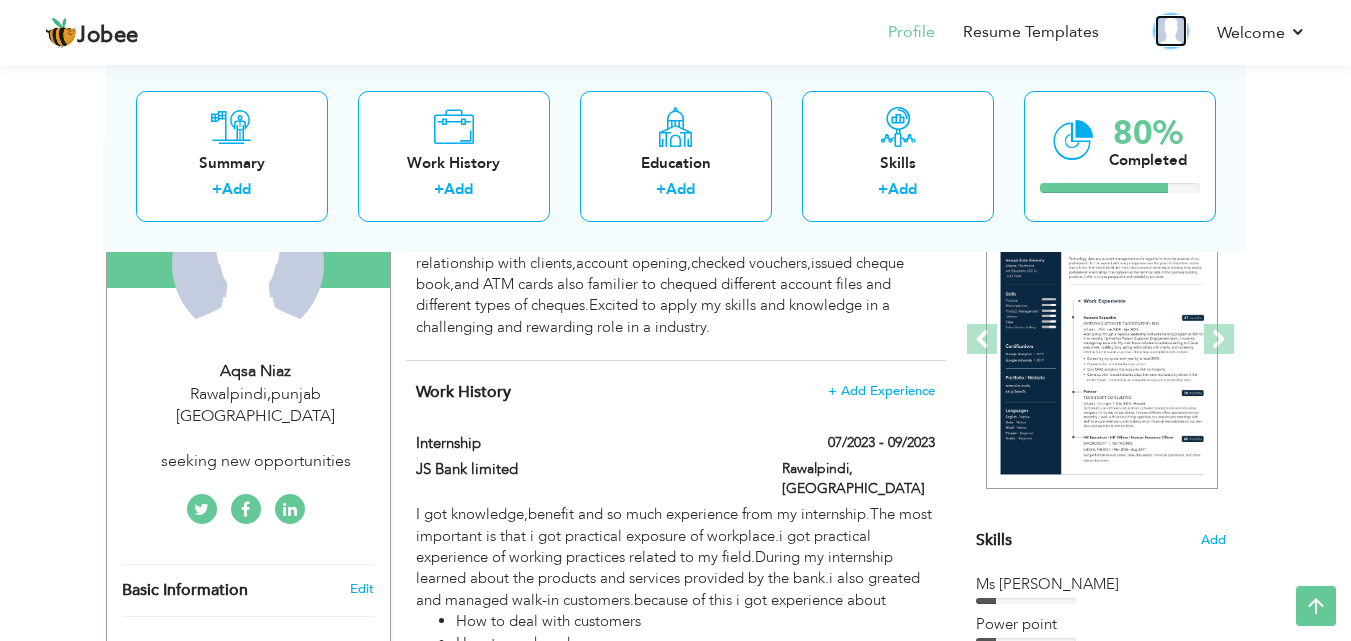 click at bounding box center (1171, 31) 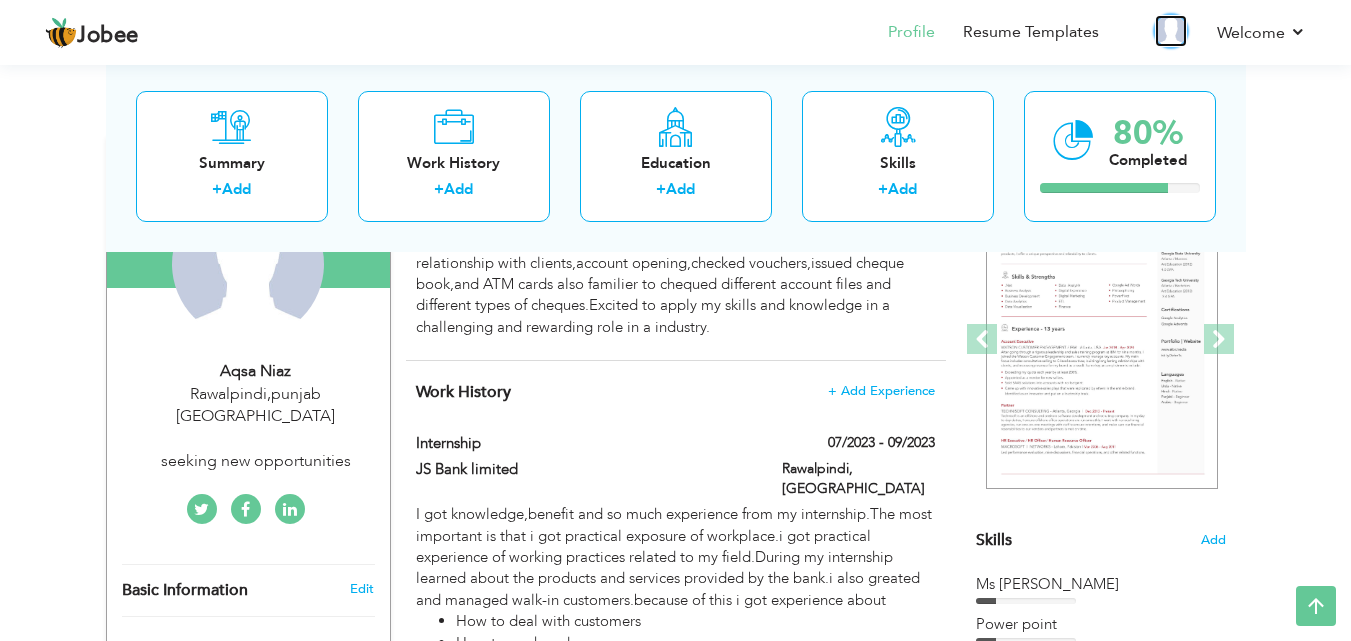 click at bounding box center [1171, 31] 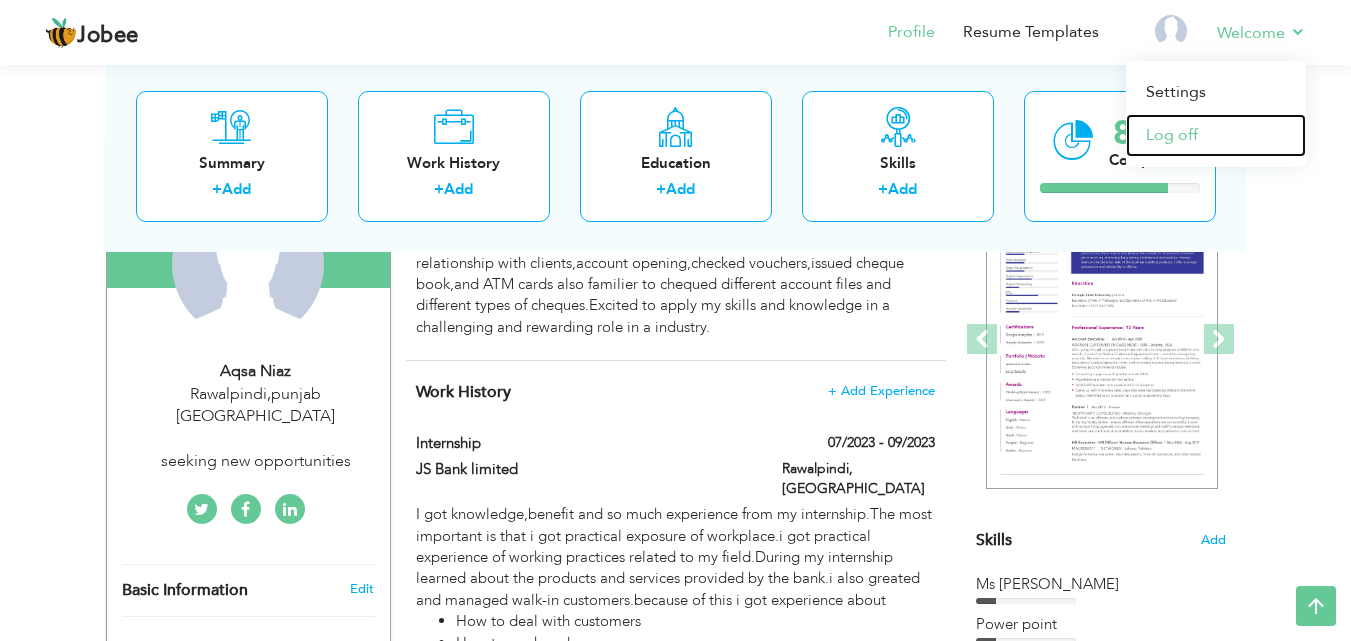 click on "Log off" at bounding box center [1216, 135] 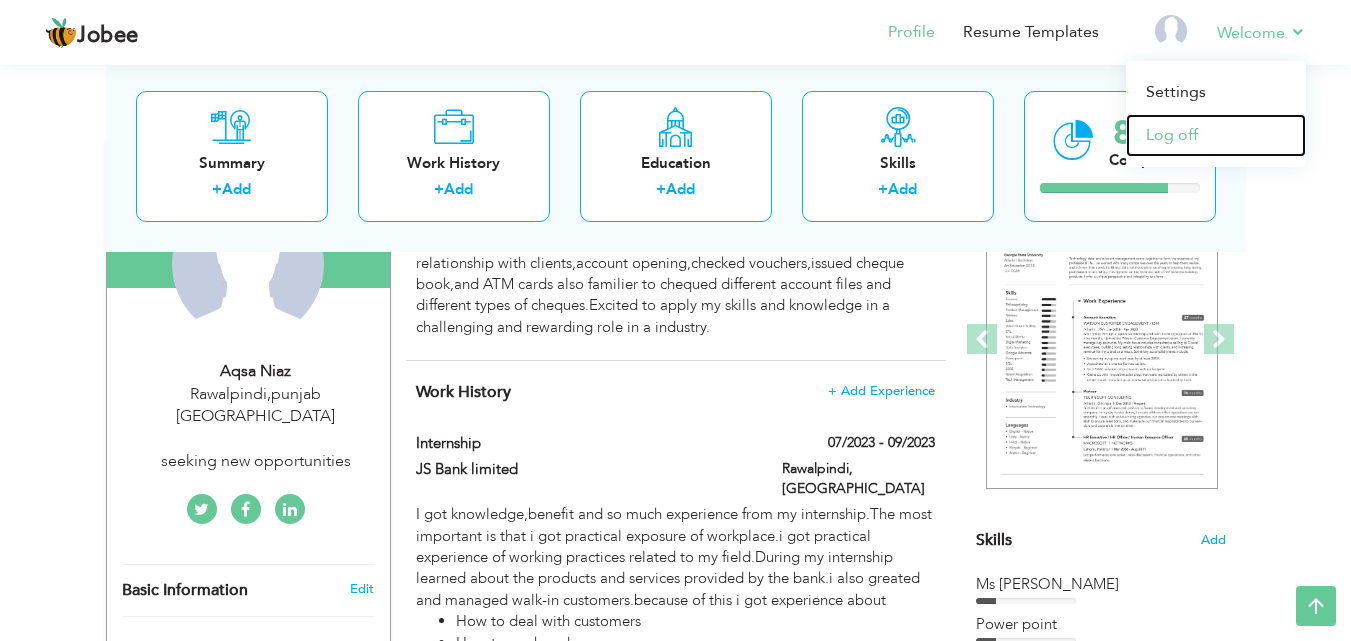 click on "Log off" at bounding box center (1216, 135) 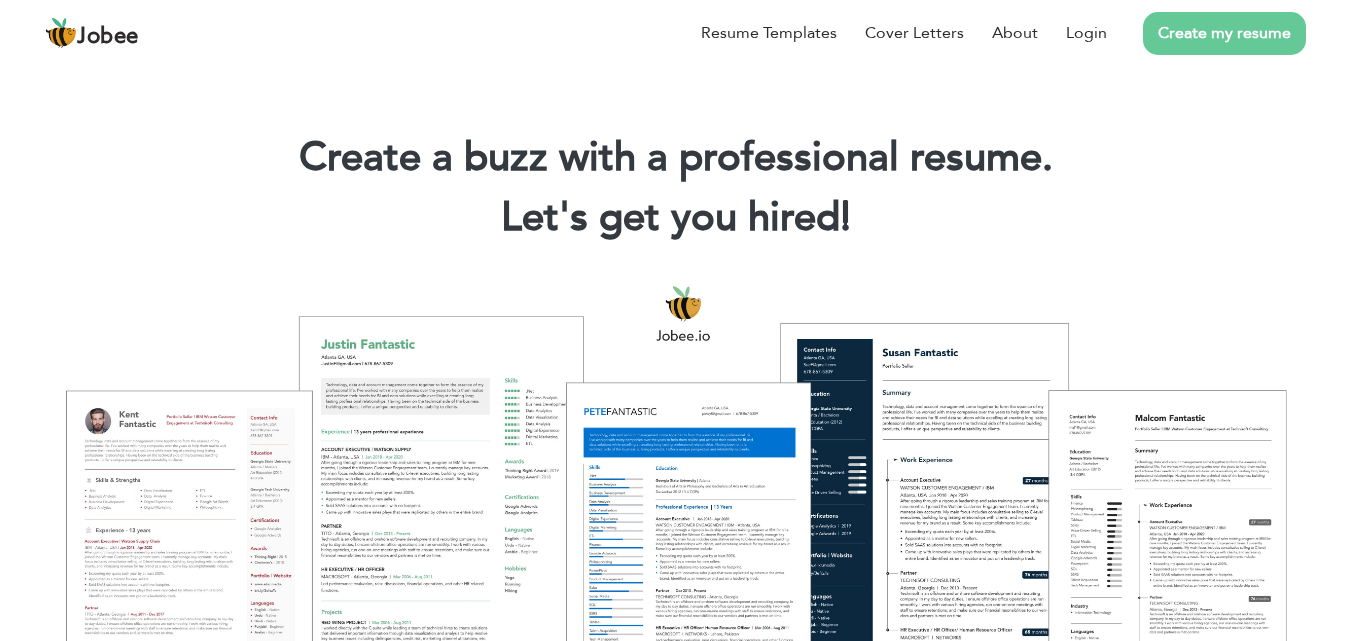 scroll, scrollTop: 0, scrollLeft: 0, axis: both 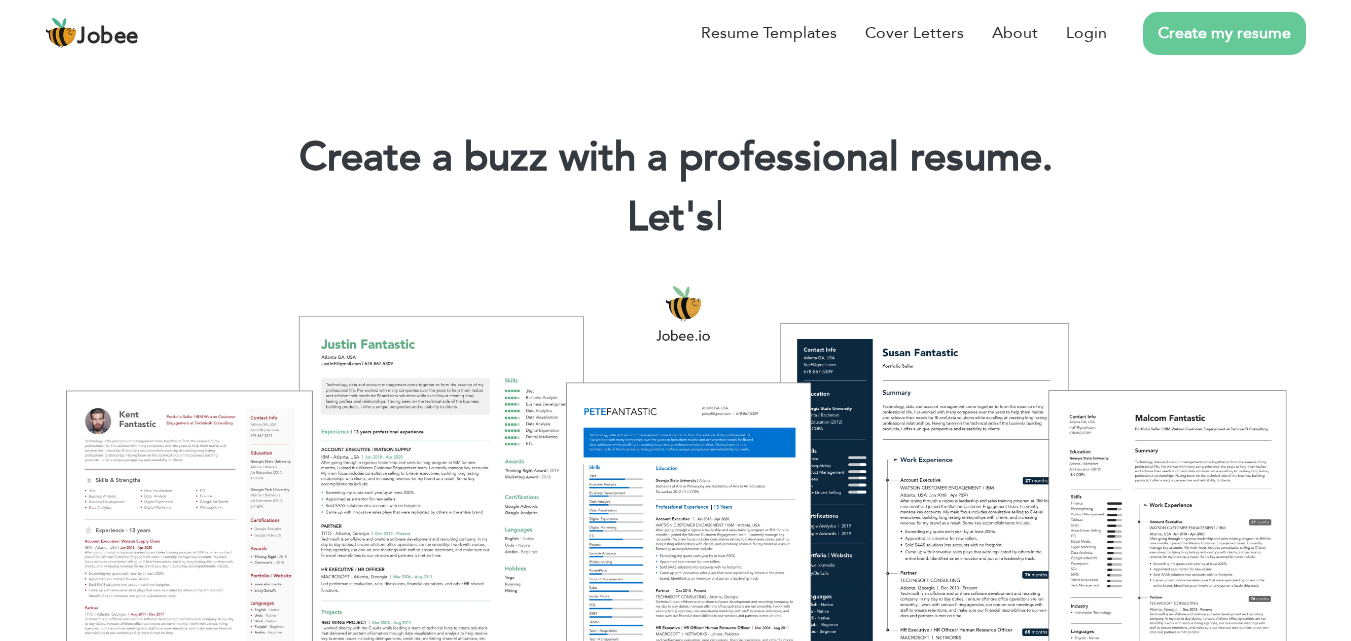 click on "Create my resume" at bounding box center [1224, 33] 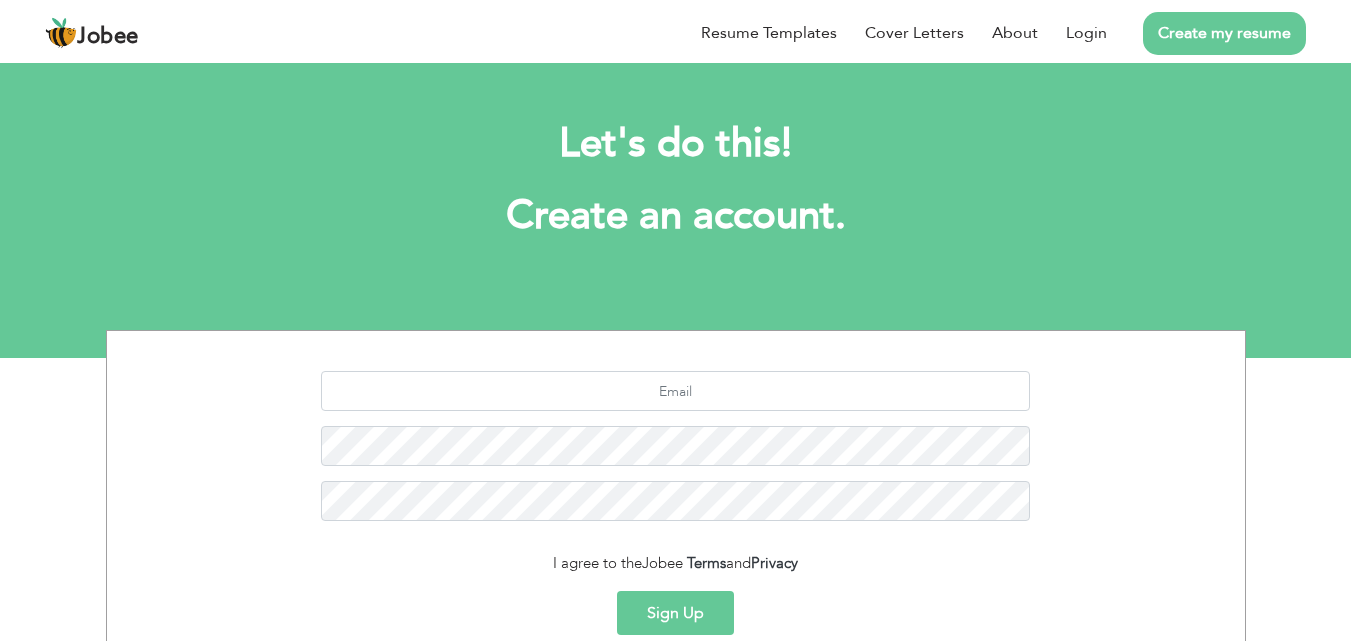 scroll, scrollTop: 0, scrollLeft: 0, axis: both 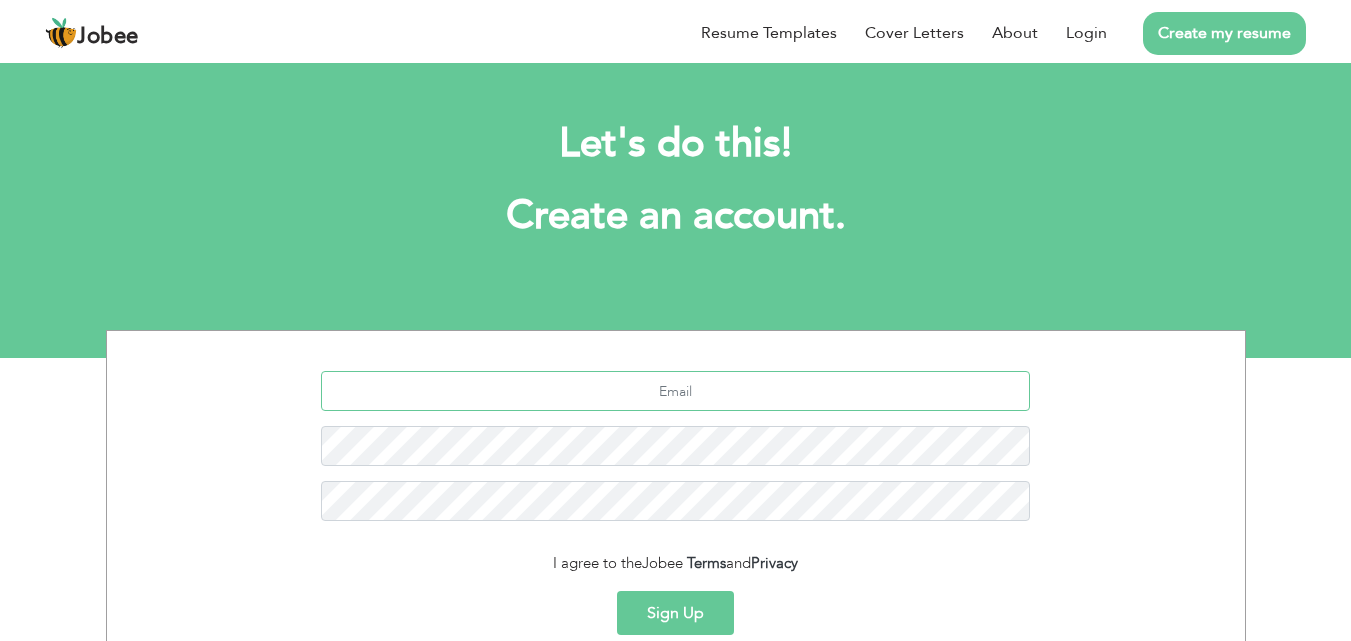 click at bounding box center (675, 391) 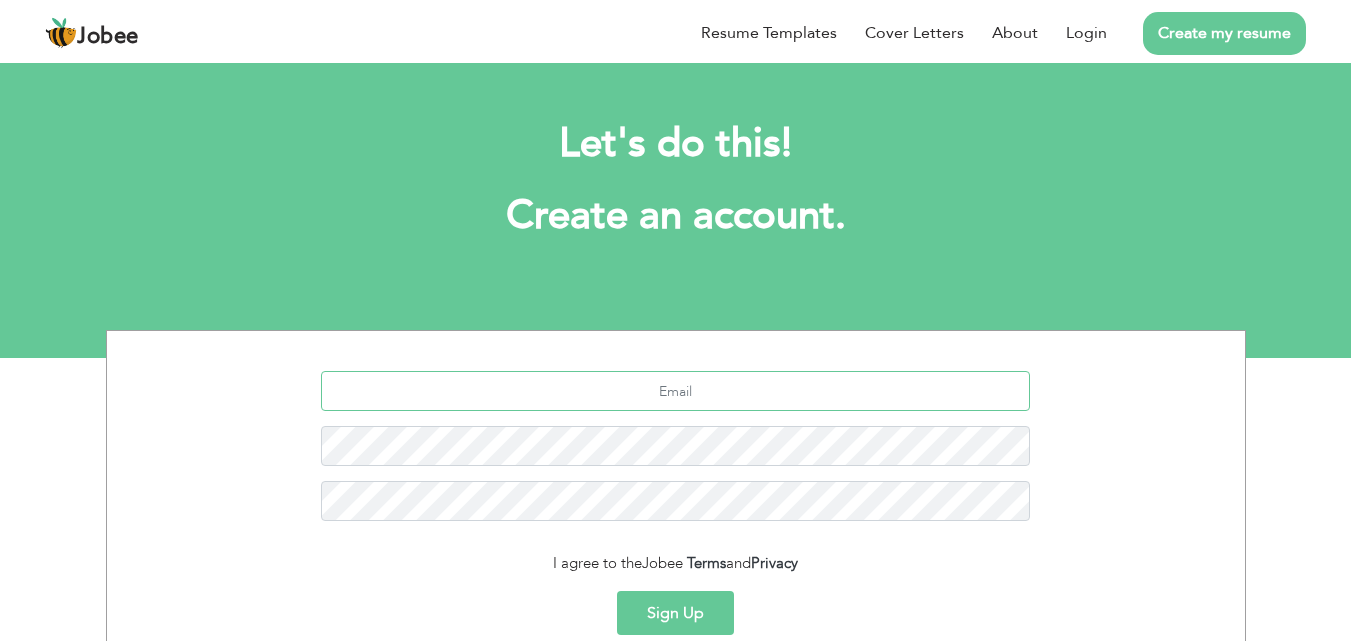 type on "aqsaniaz2001@gmail.com" 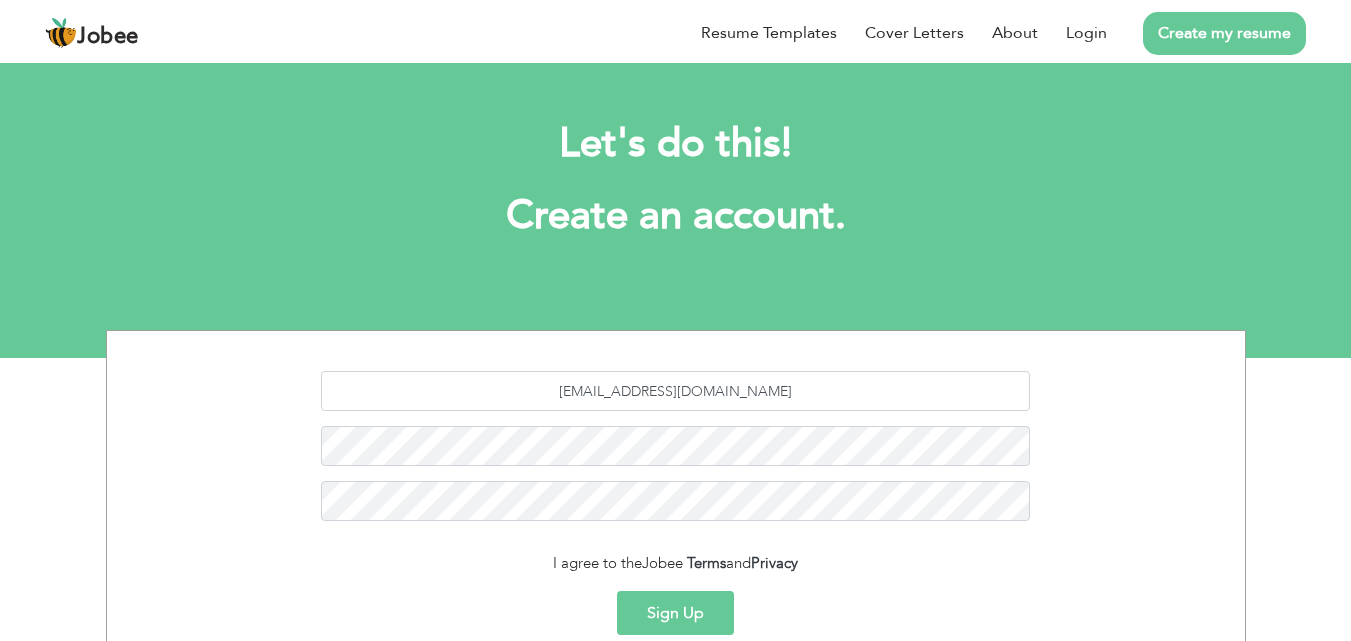 click on "Sign Up" at bounding box center [675, 613] 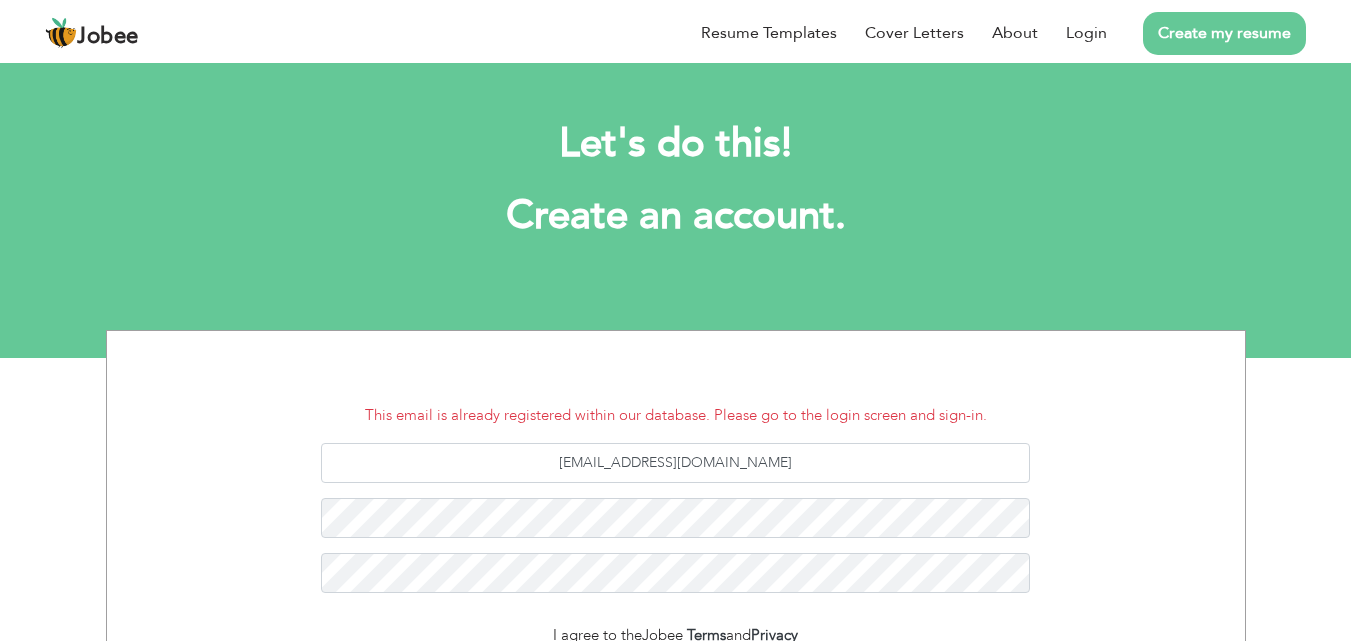 scroll, scrollTop: 0, scrollLeft: 0, axis: both 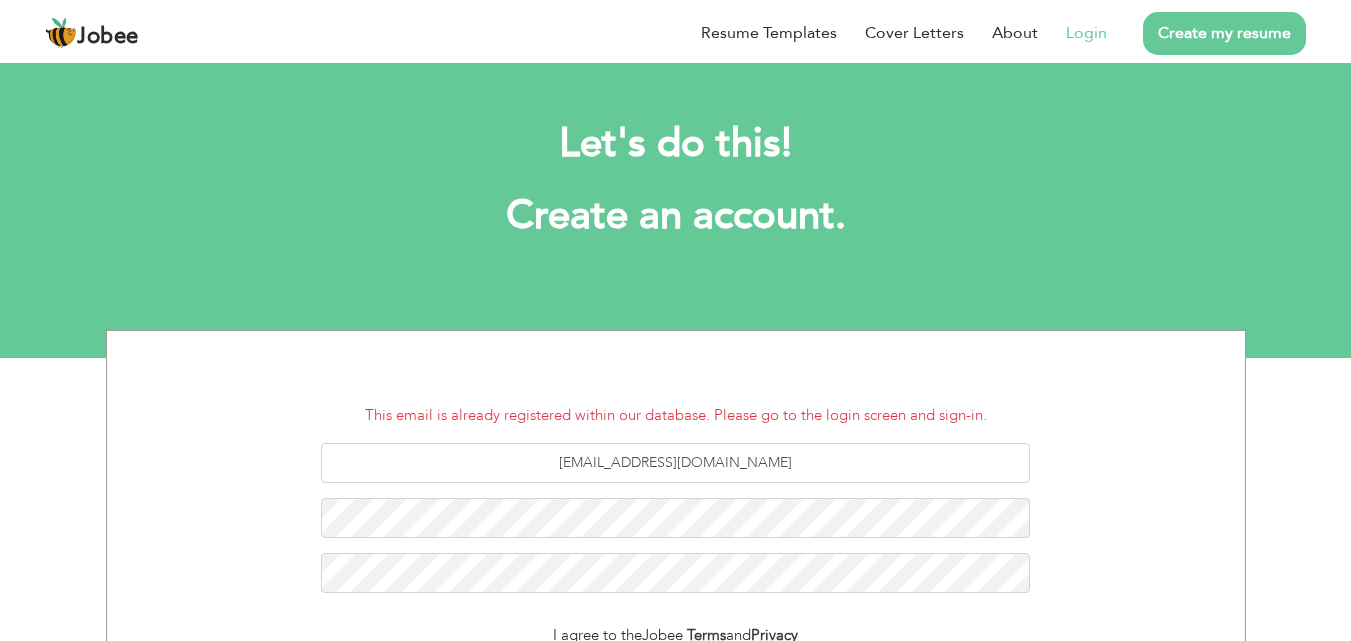 click on "Login" at bounding box center (1072, 33) 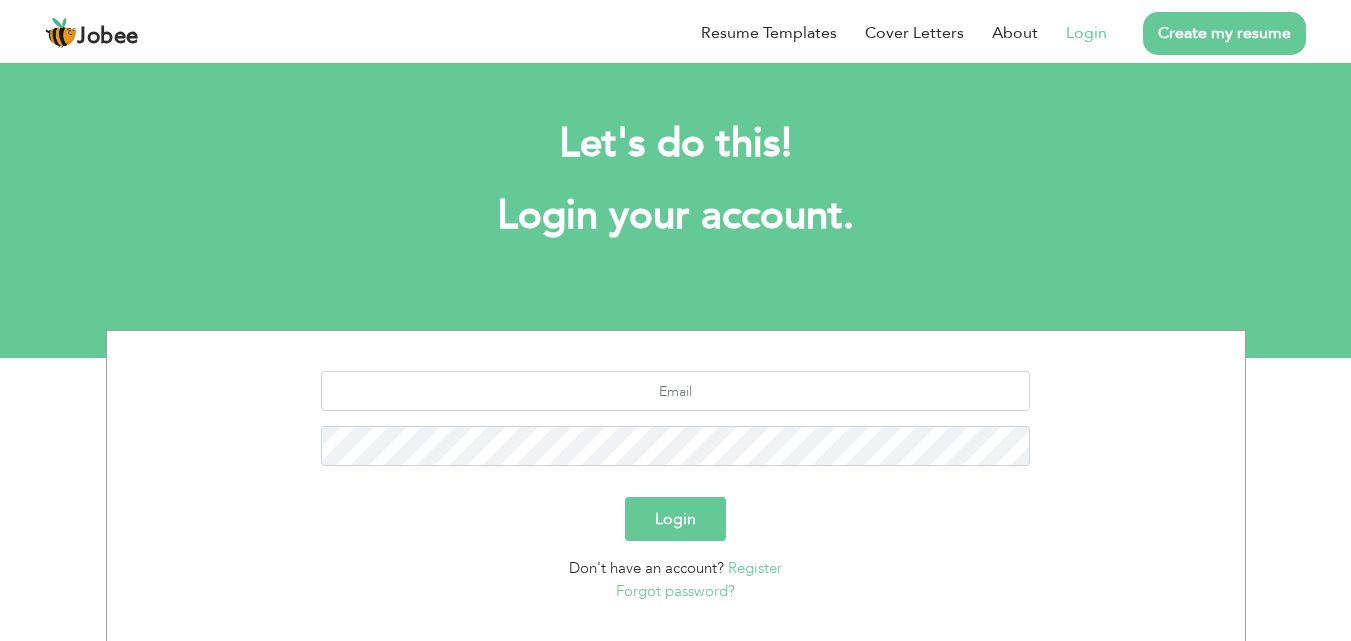 scroll, scrollTop: 0, scrollLeft: 0, axis: both 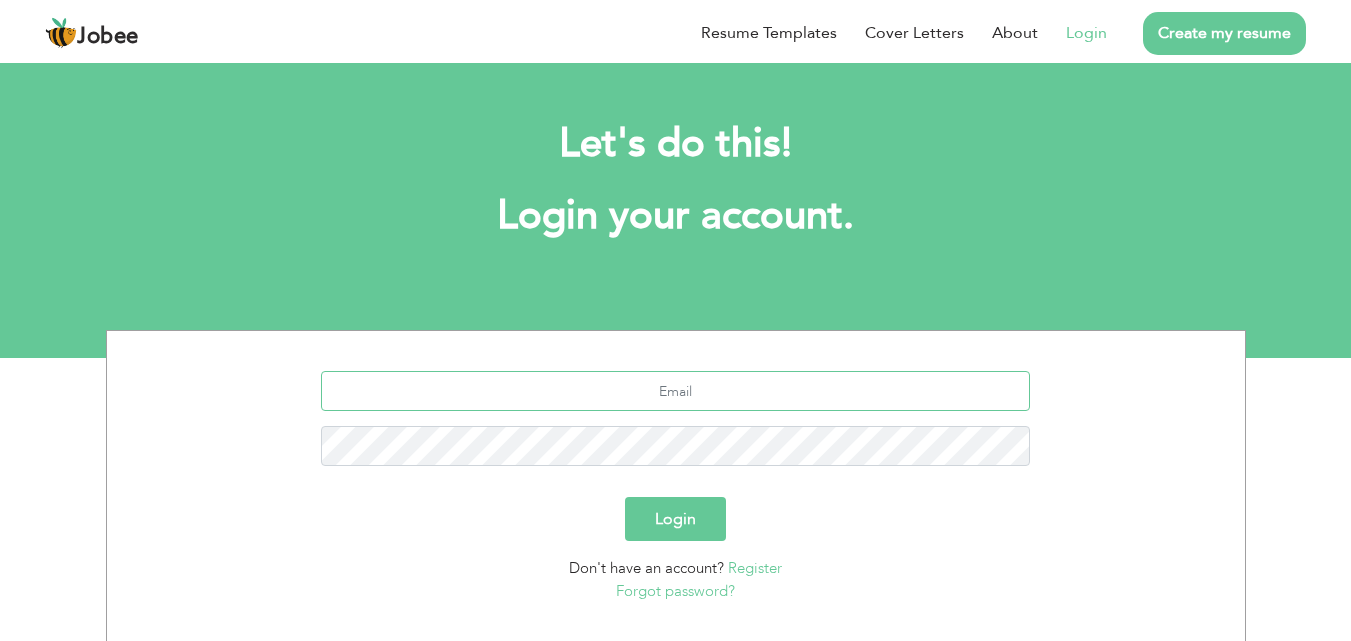 type on "[EMAIL_ADDRESS][DOMAIN_NAME]" 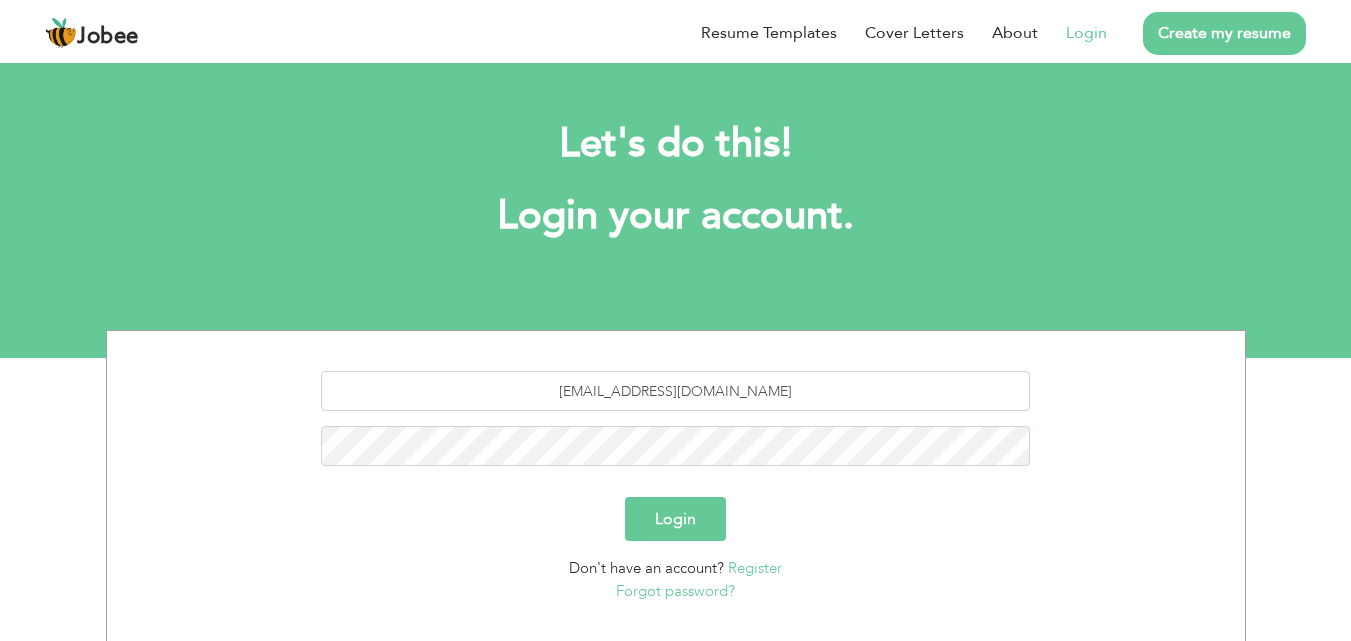click on "Login your account." at bounding box center (676, 216) 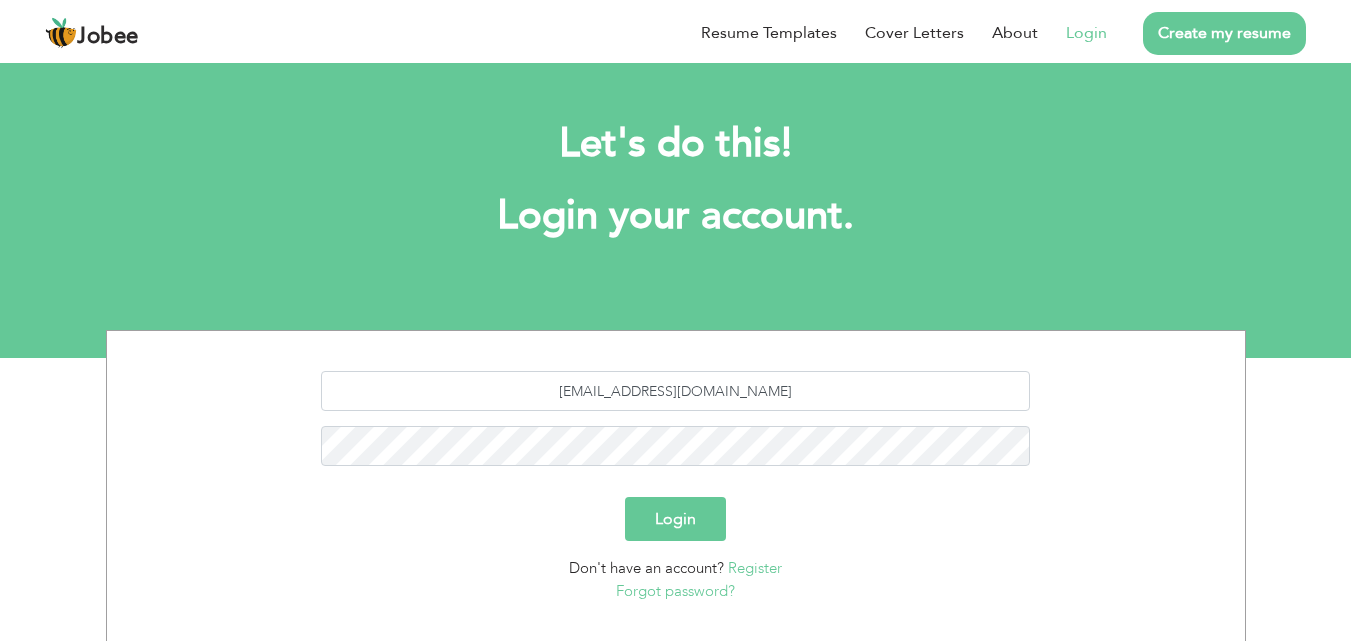 click on "Jobee
Resume Templates
Cover Letters
About
Login
Create my resume" at bounding box center [675, 31] 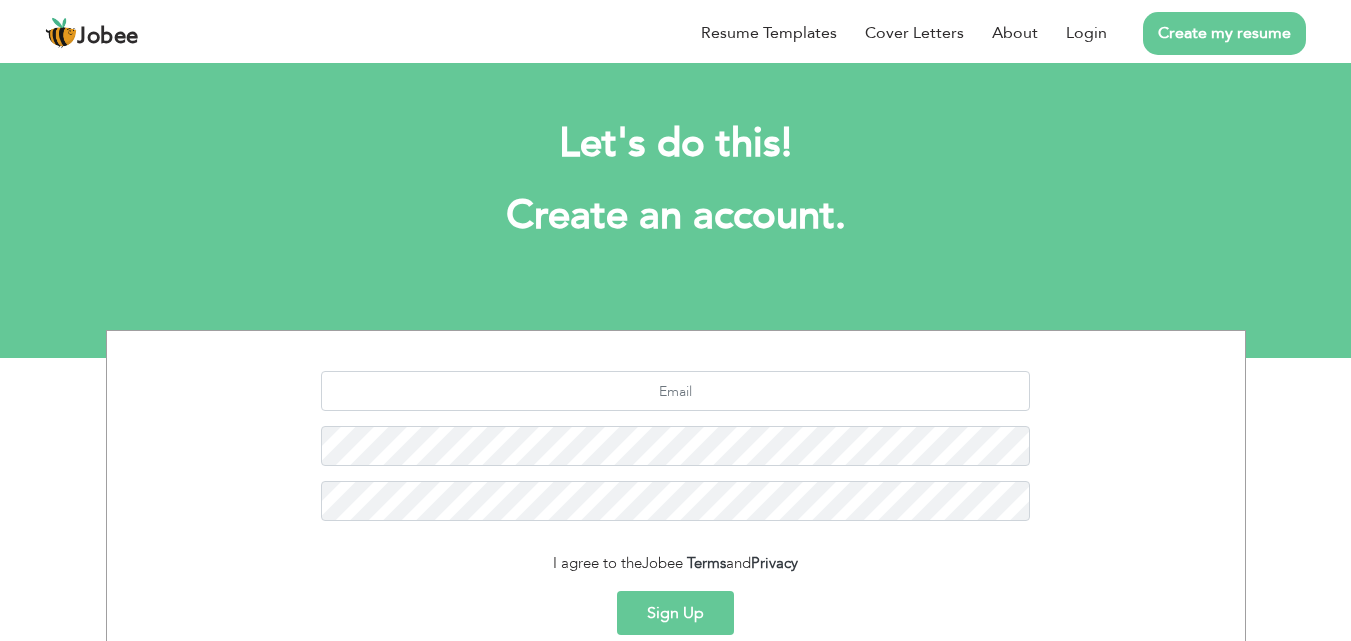 scroll, scrollTop: 0, scrollLeft: 0, axis: both 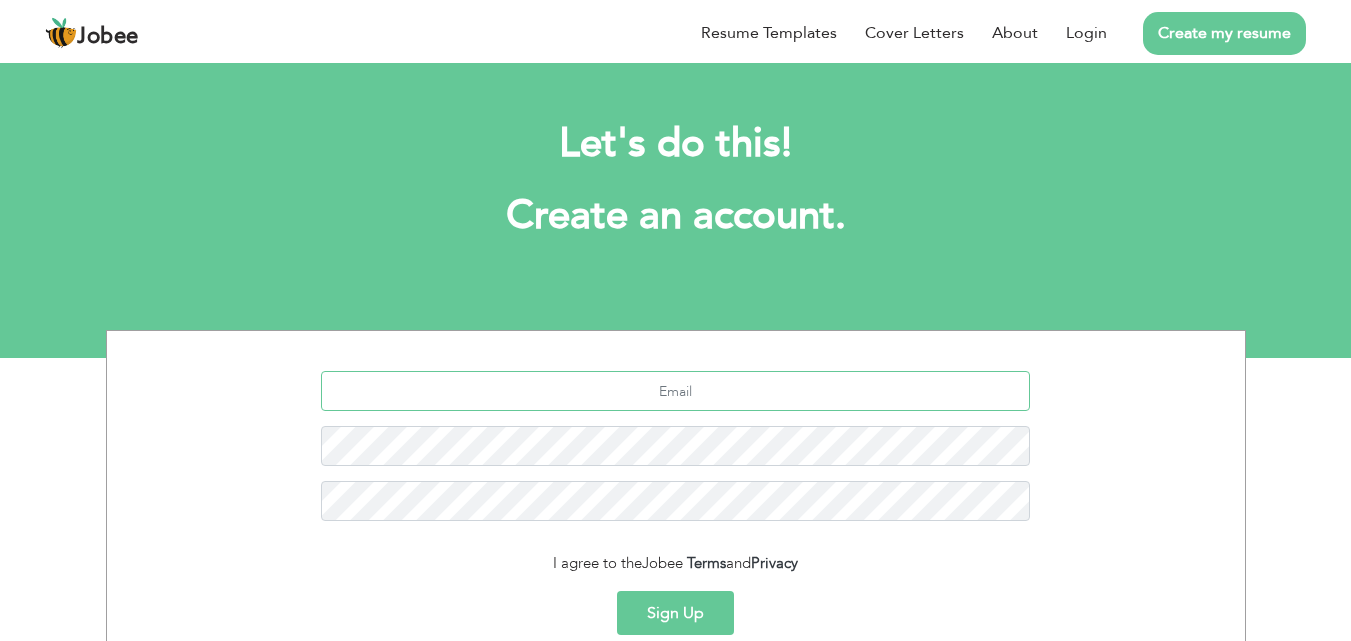 click at bounding box center (675, 391) 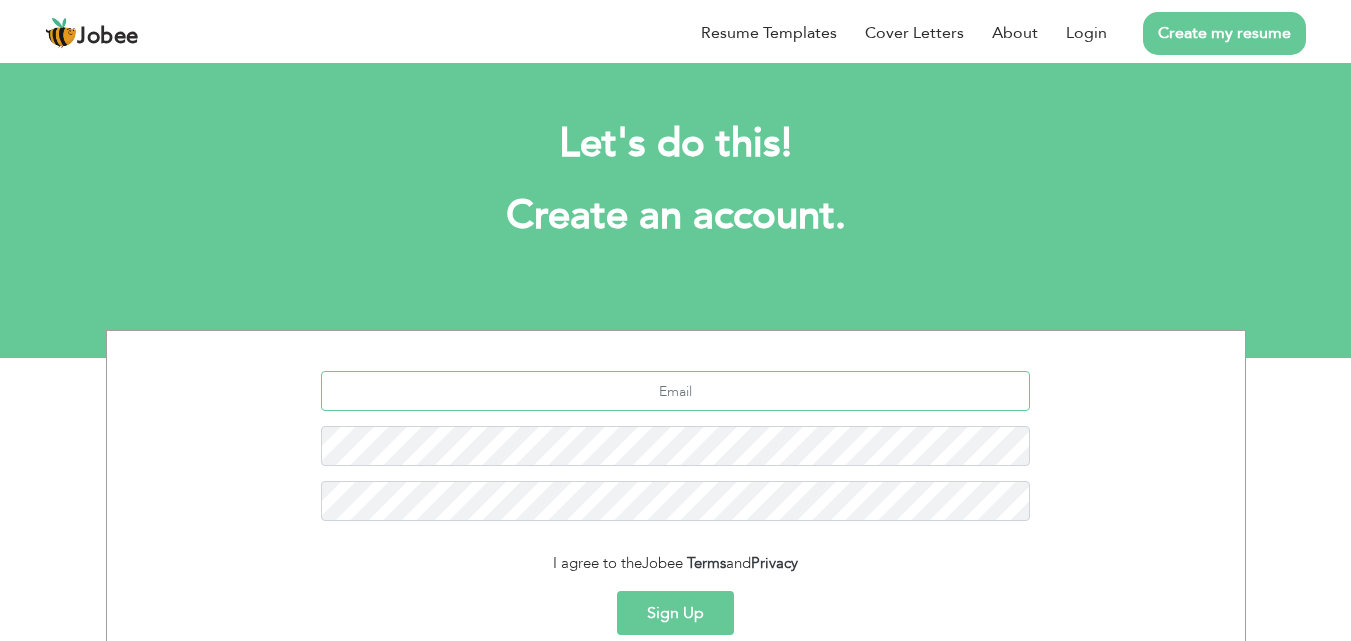 type on "[EMAIL_ADDRESS][DOMAIN_NAME]" 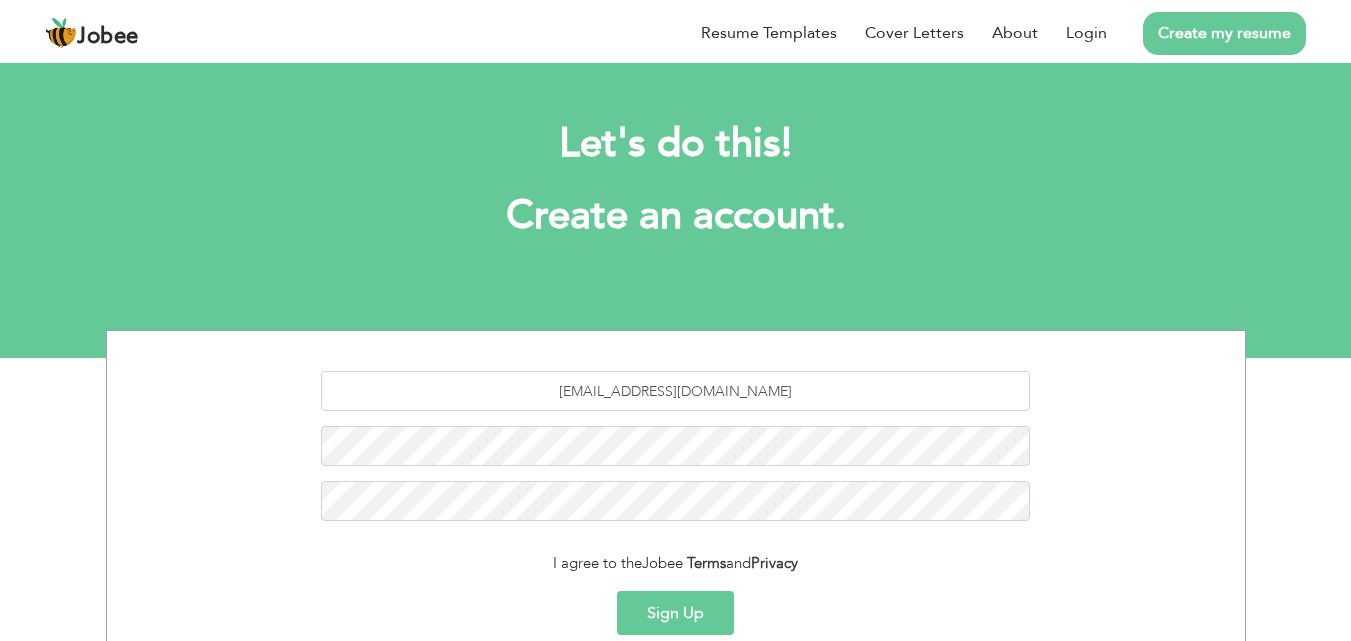 click on "Sign Up" at bounding box center [675, 613] 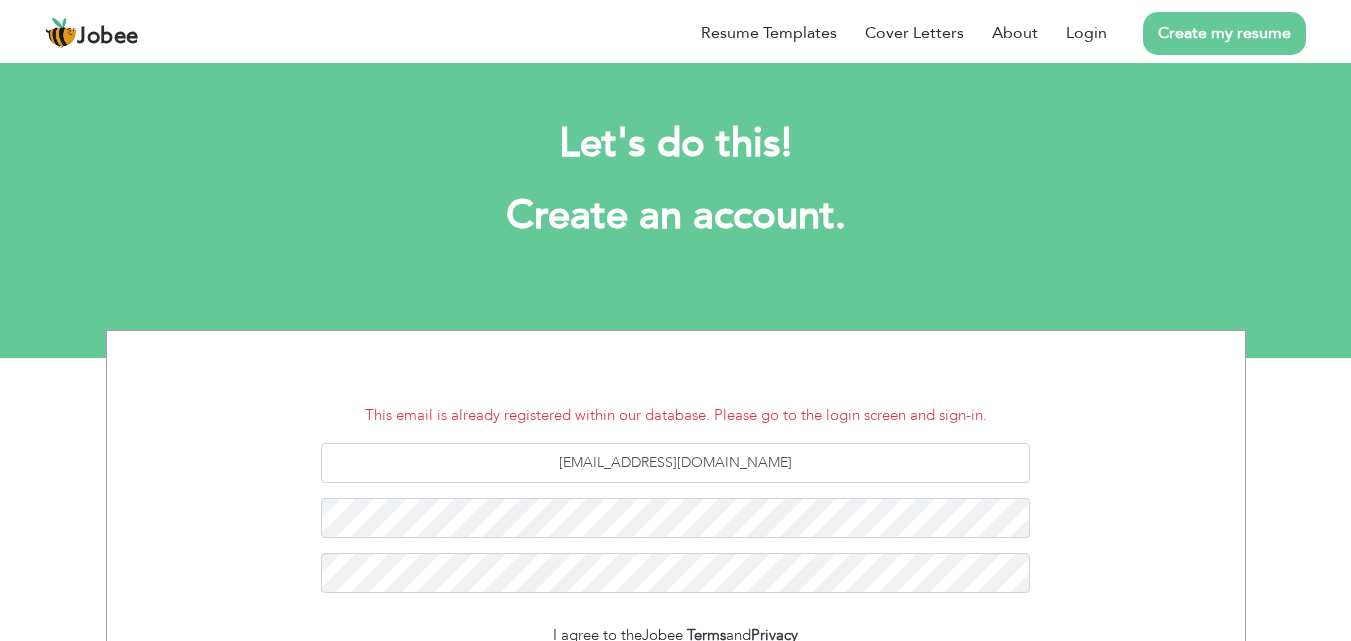 scroll, scrollTop: 0, scrollLeft: 0, axis: both 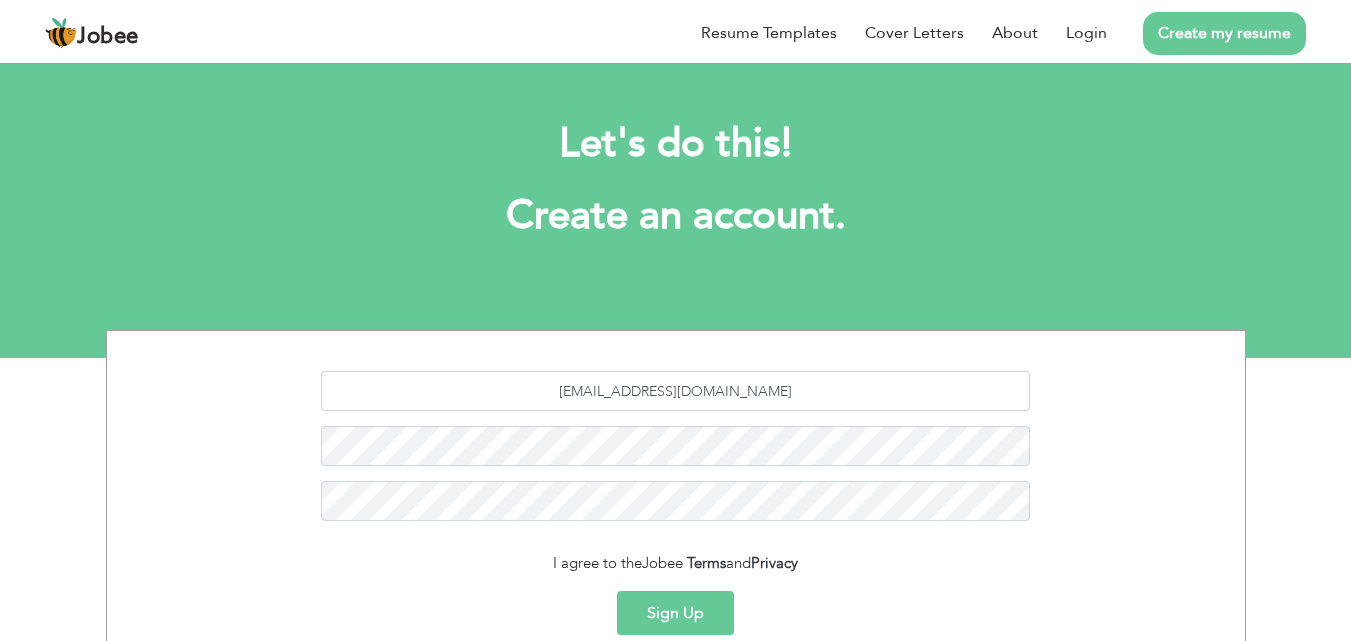 click on "Sign Up" at bounding box center (675, 613) 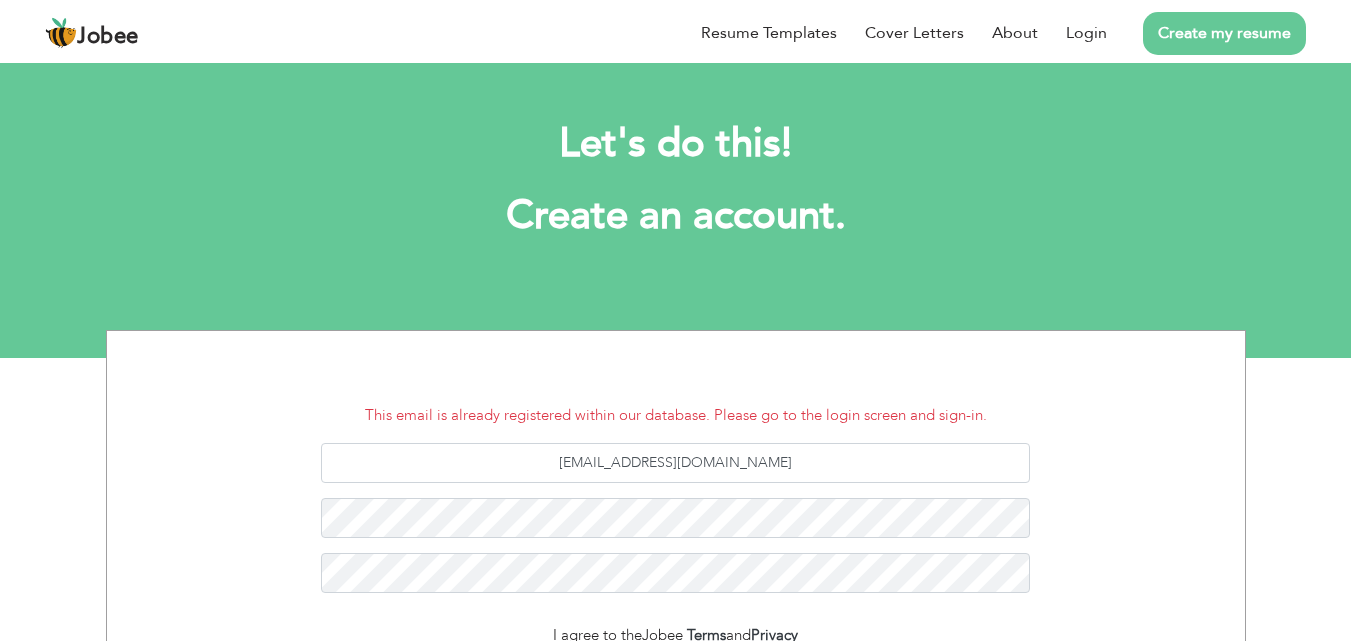 scroll, scrollTop: 0, scrollLeft: 0, axis: both 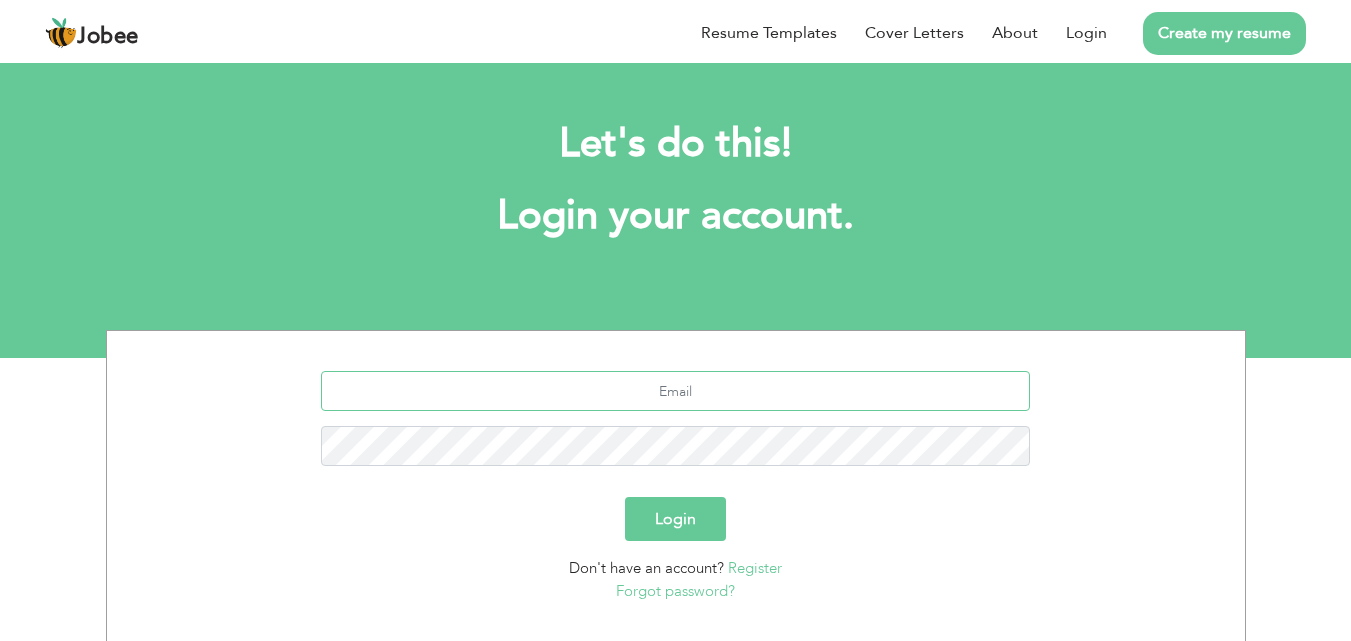 type on "[EMAIL_ADDRESS][DOMAIN_NAME]" 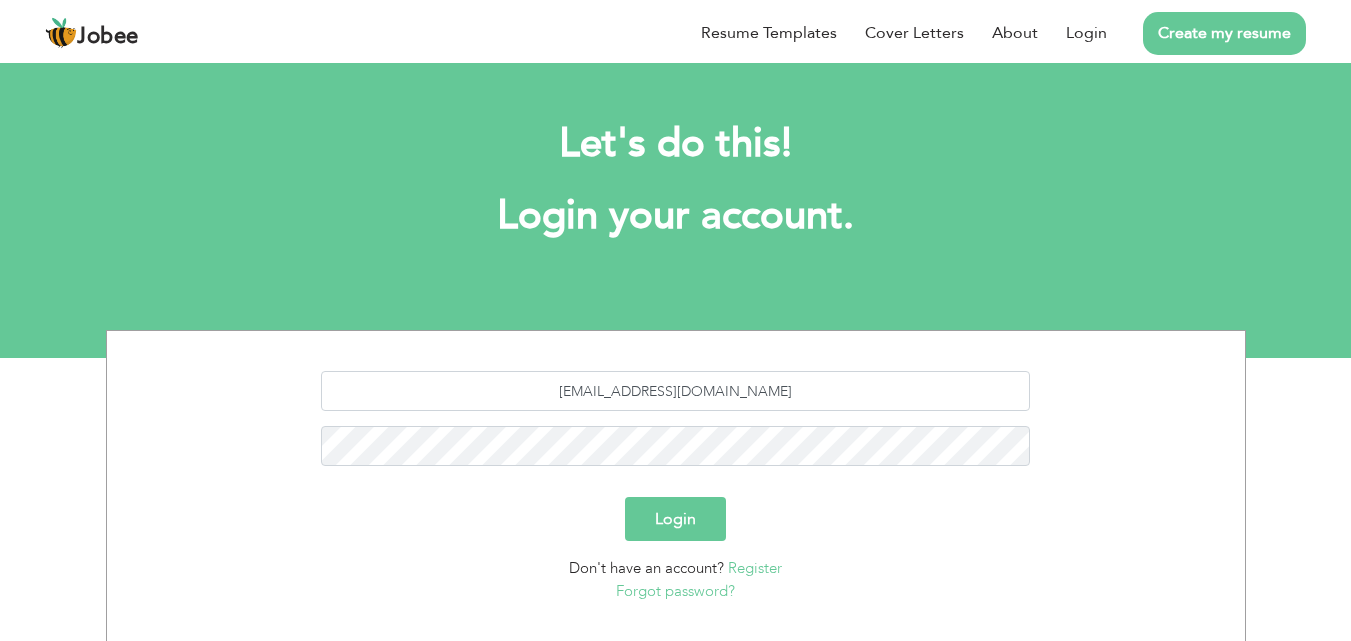 drag, startPoint x: 1086, startPoint y: 100, endPoint x: 1086, endPoint y: 80, distance: 20 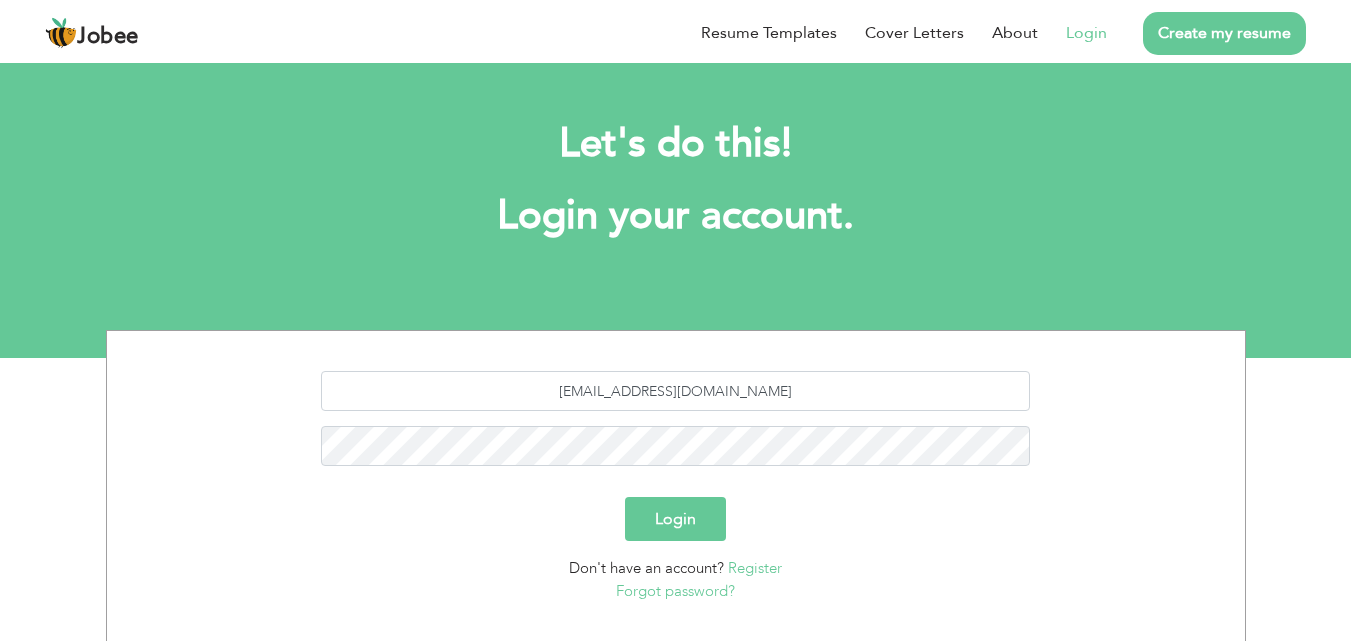 click on "Login" at bounding box center (1086, 33) 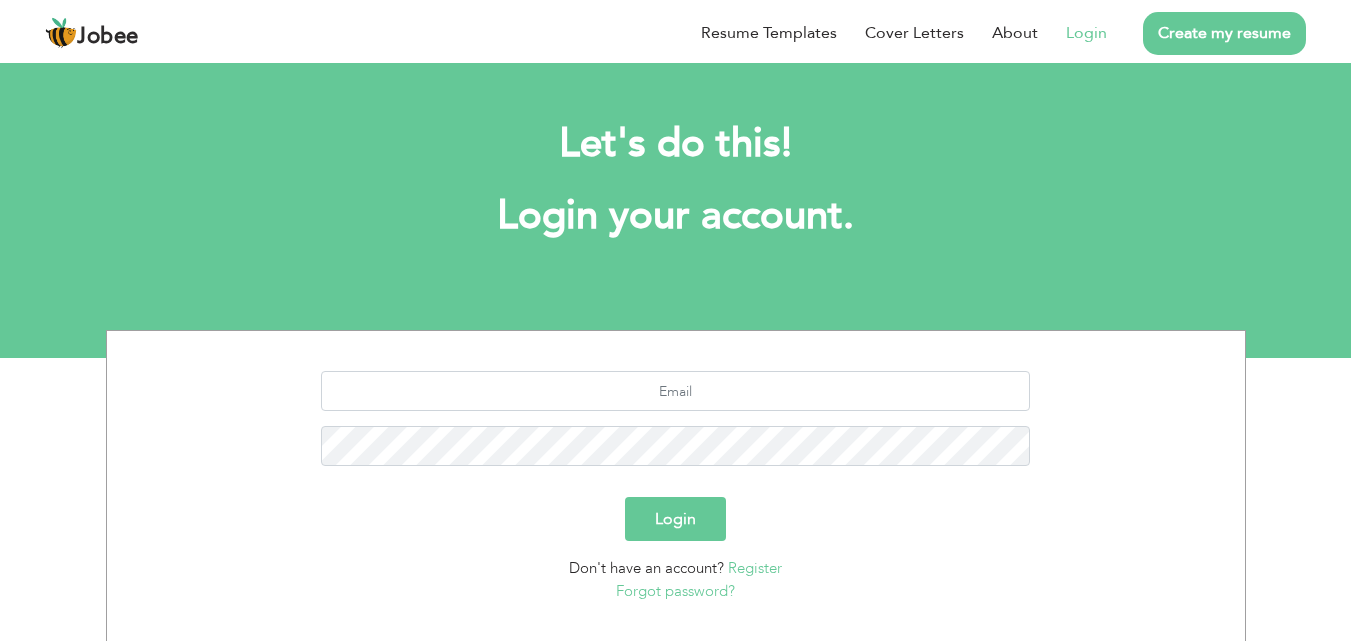 scroll, scrollTop: 0, scrollLeft: 0, axis: both 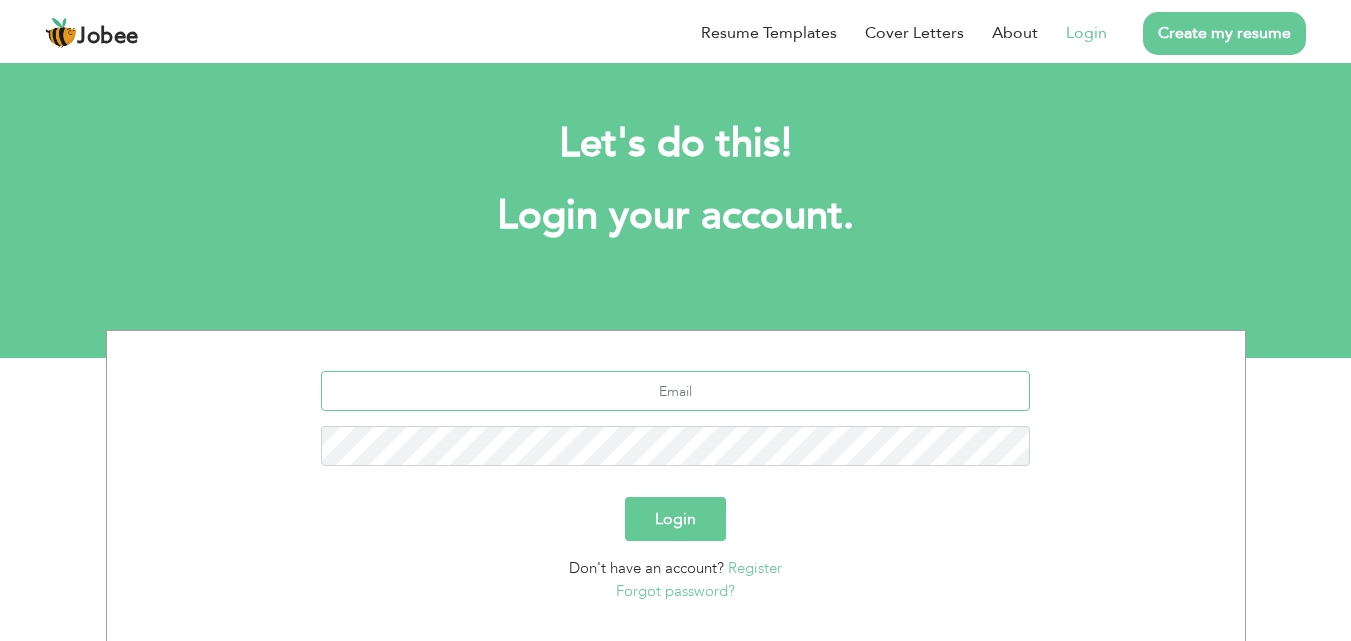type on "[EMAIL_ADDRESS][DOMAIN_NAME]" 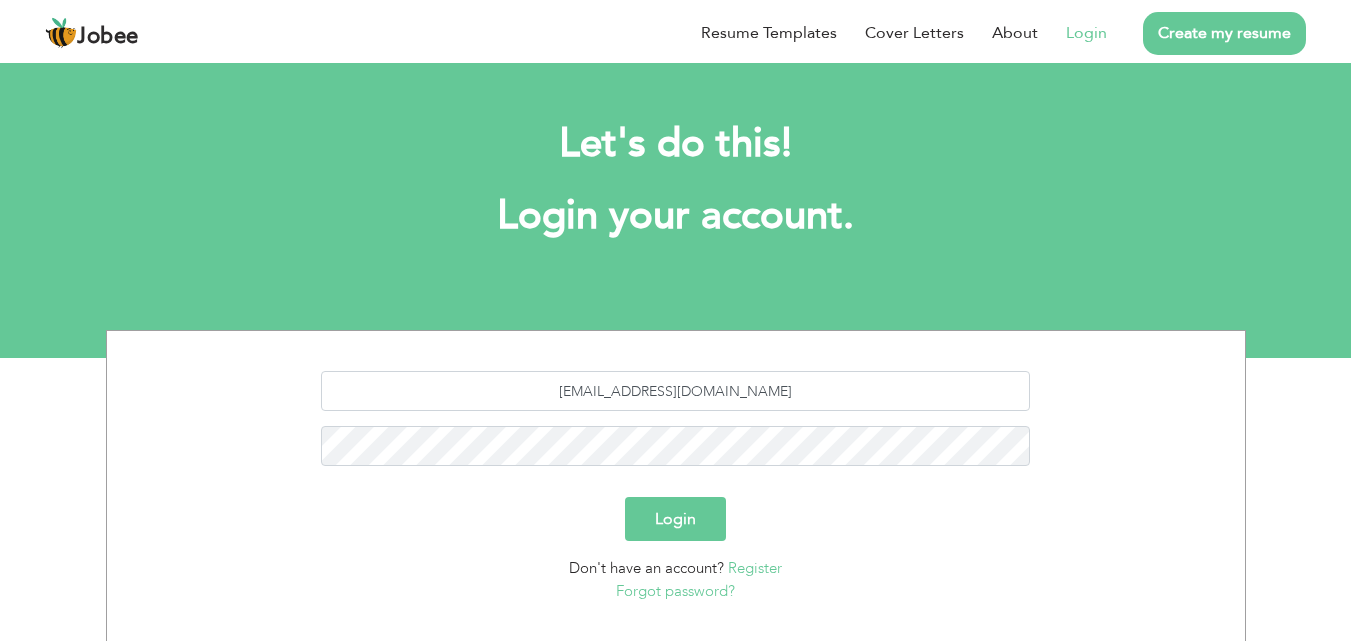 click on "Login" at bounding box center [675, 519] 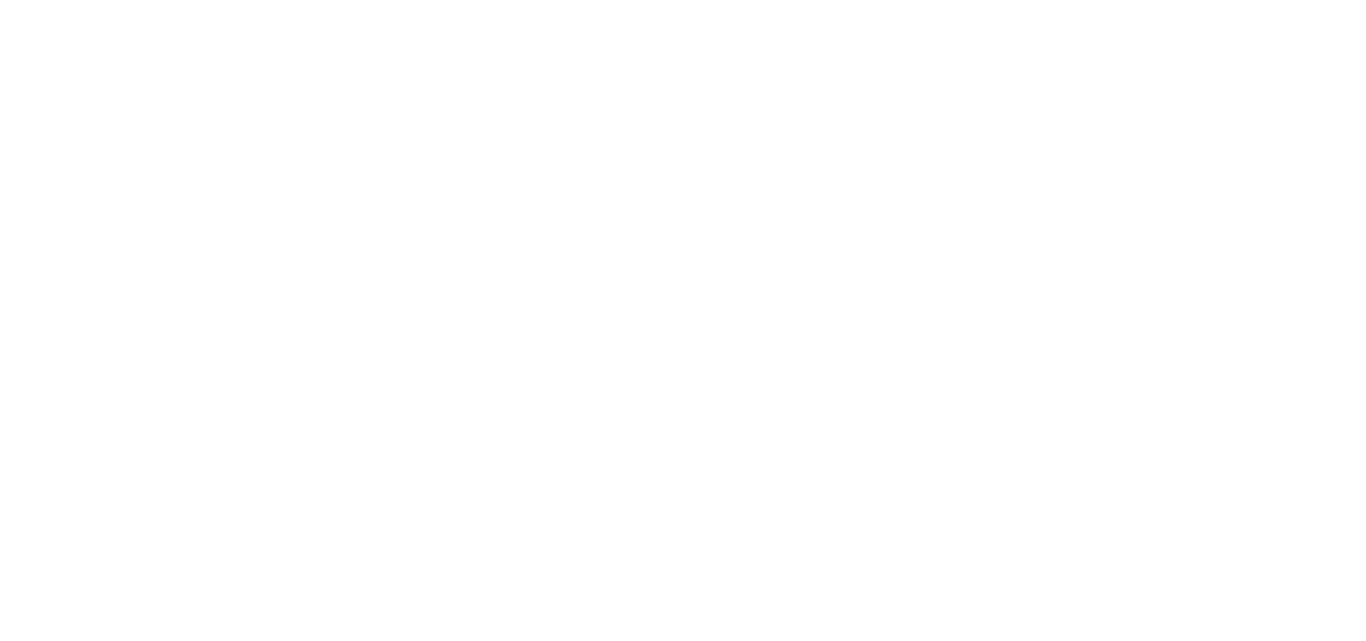 scroll, scrollTop: 0, scrollLeft: 0, axis: both 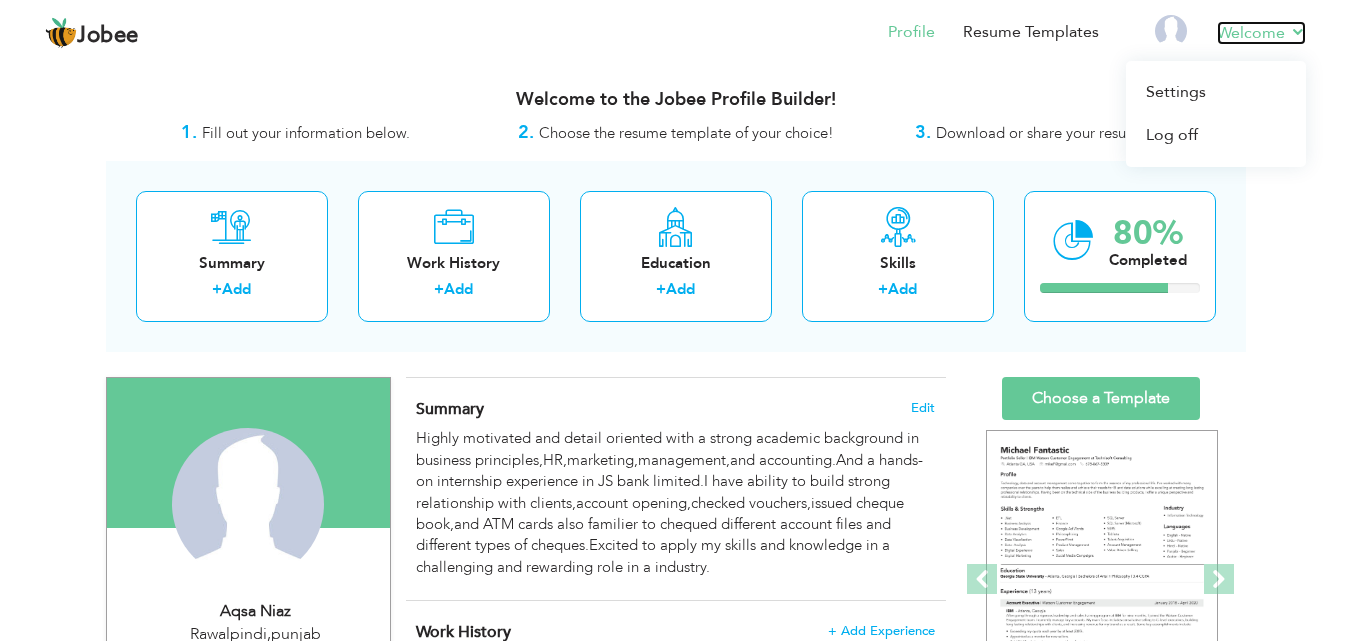 click on "Welcome" at bounding box center [1261, 33] 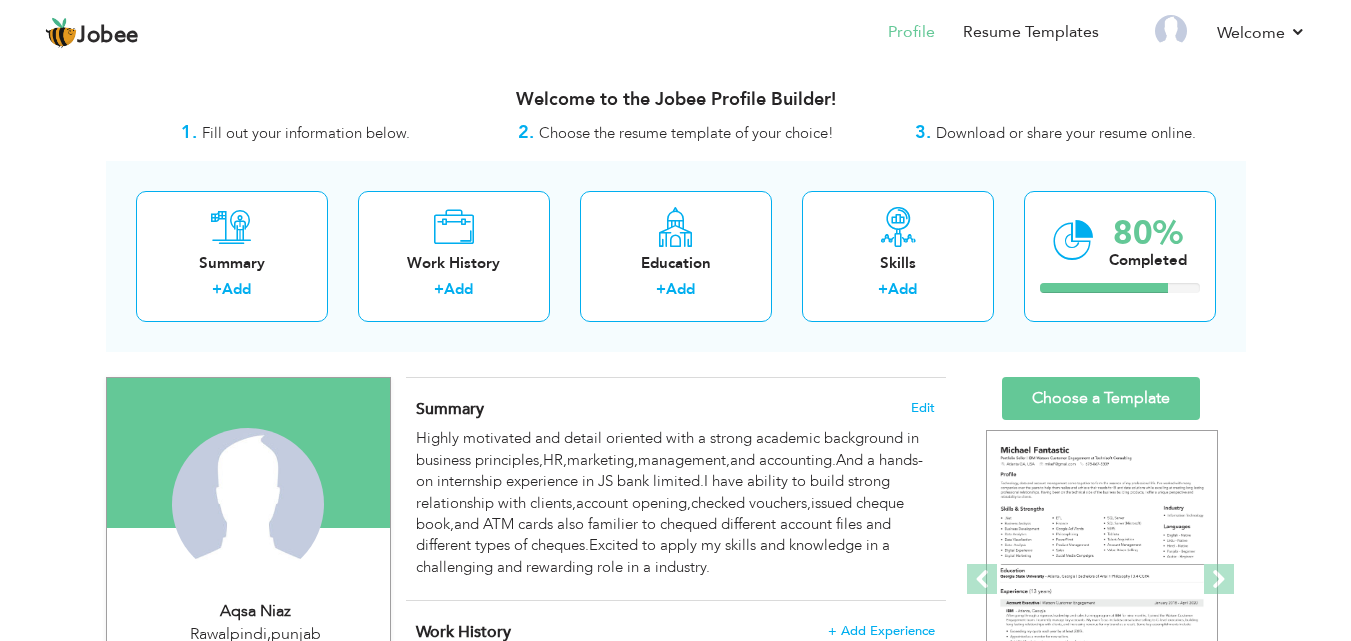 click on "Jobee
Profile
Resume Templates
Resume Templates
Cover Letters
About
My Resume
Welcome
Settings
Log off
Payment Made" at bounding box center (675, 34) 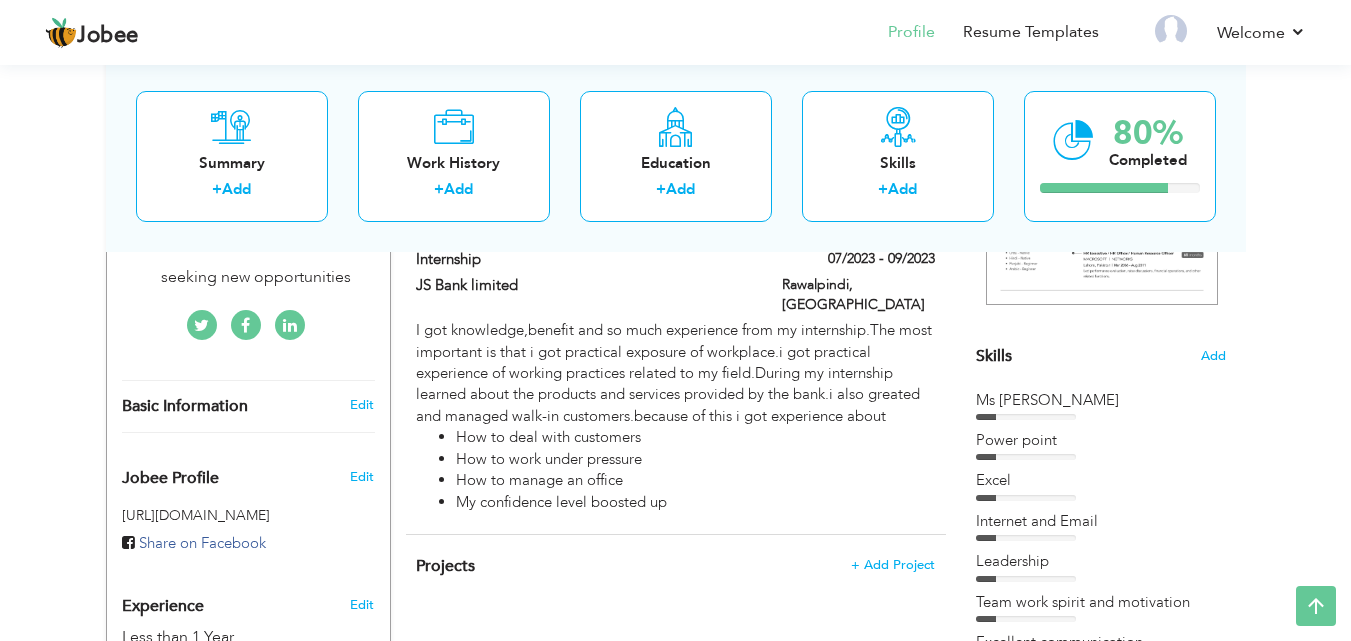 scroll, scrollTop: 421, scrollLeft: 0, axis: vertical 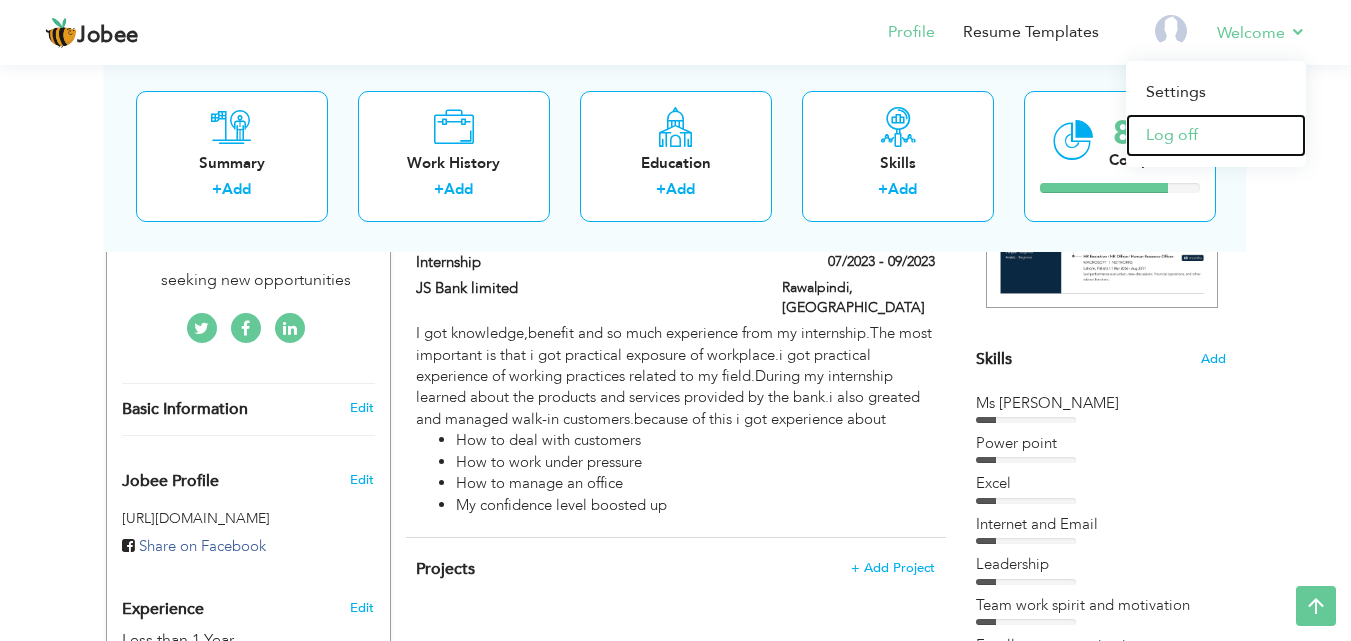 click on "Log off" at bounding box center [1216, 135] 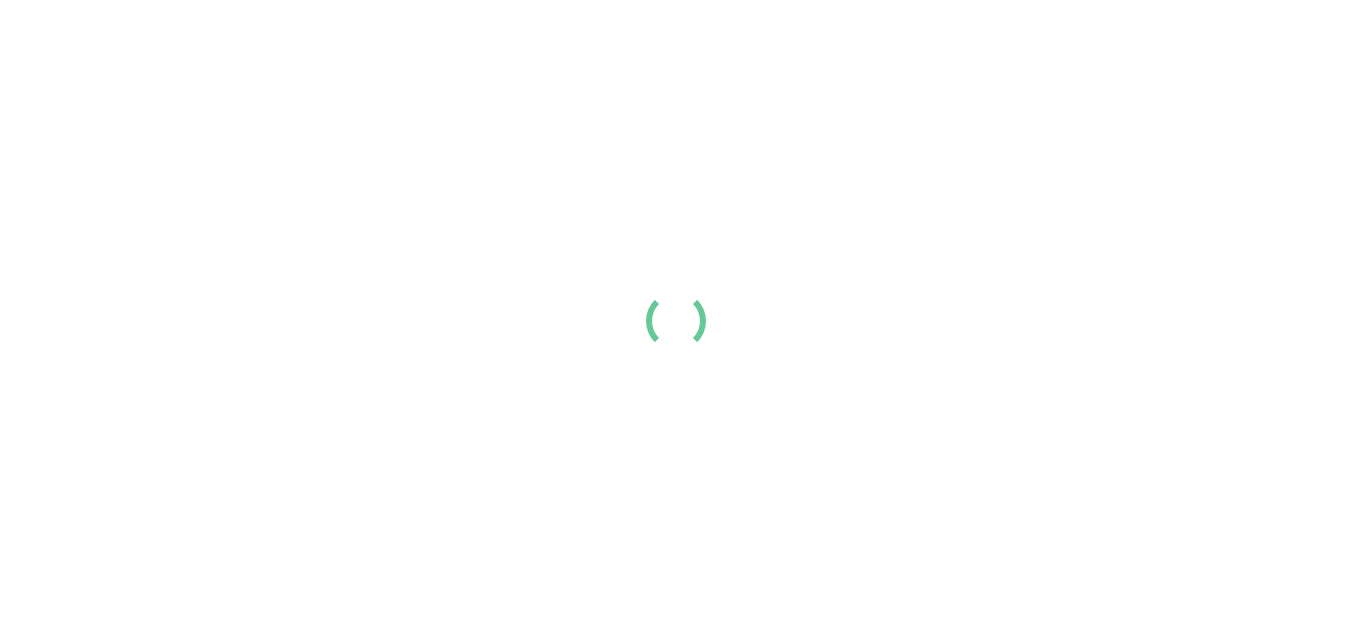 scroll, scrollTop: 0, scrollLeft: 0, axis: both 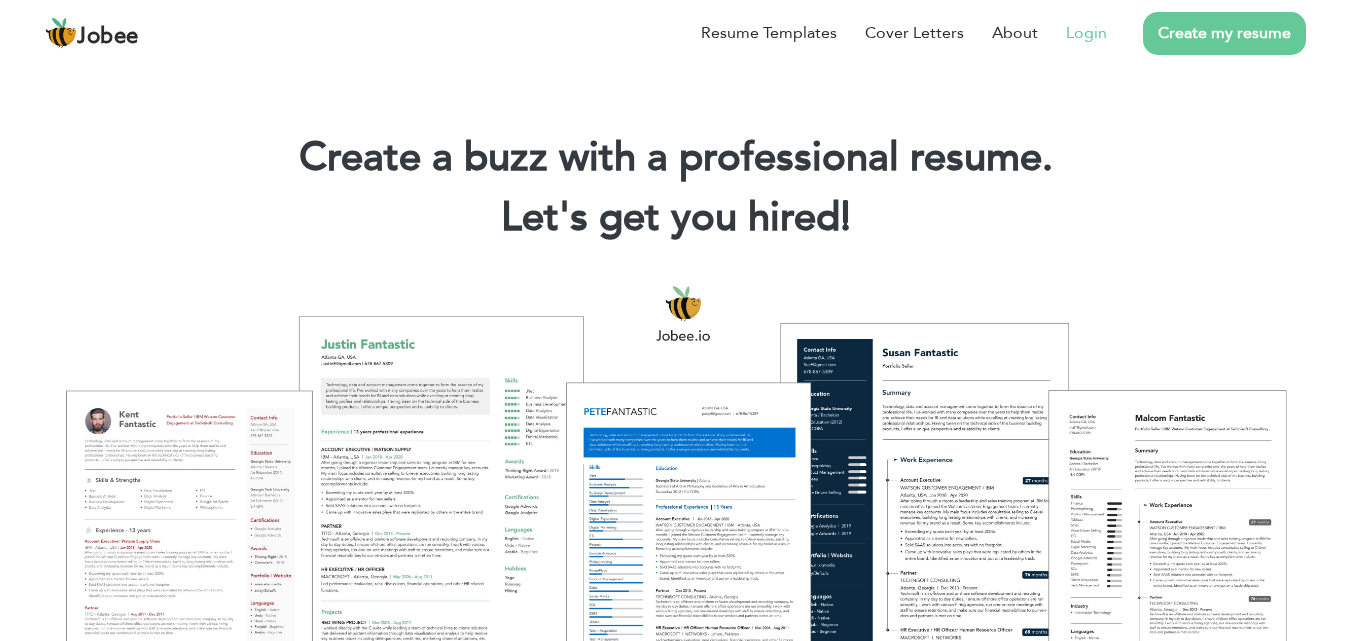 click on "Login" at bounding box center [1086, 33] 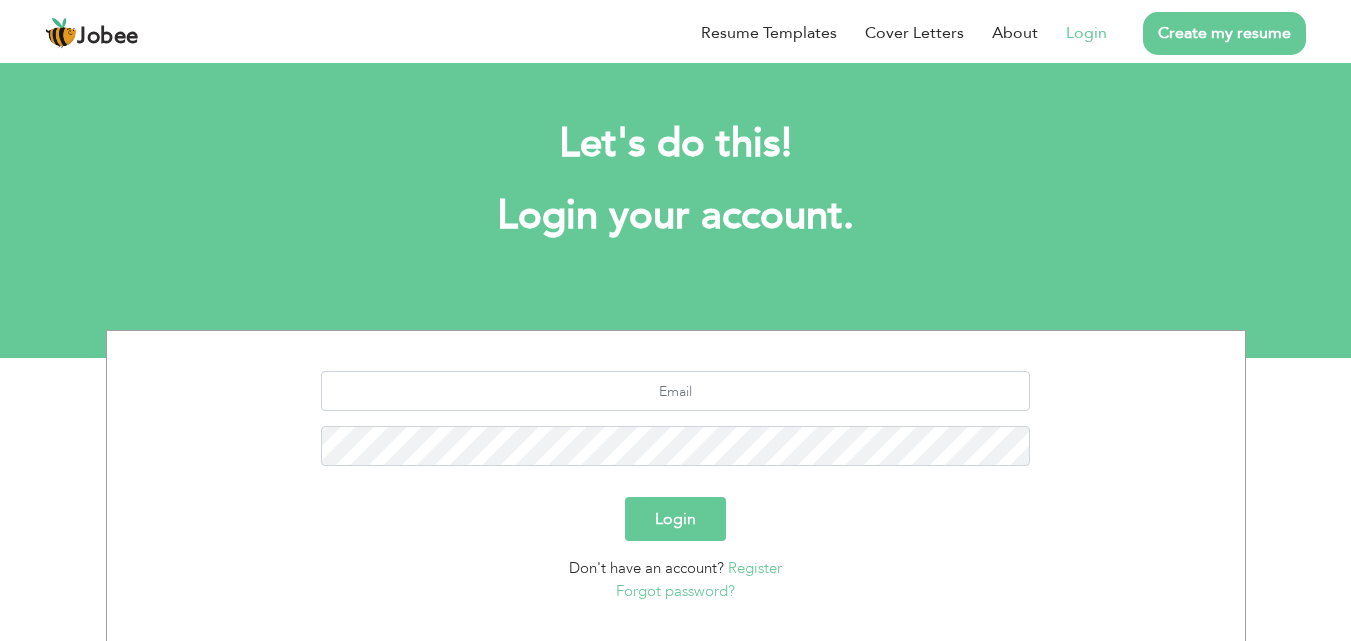 scroll, scrollTop: 0, scrollLeft: 0, axis: both 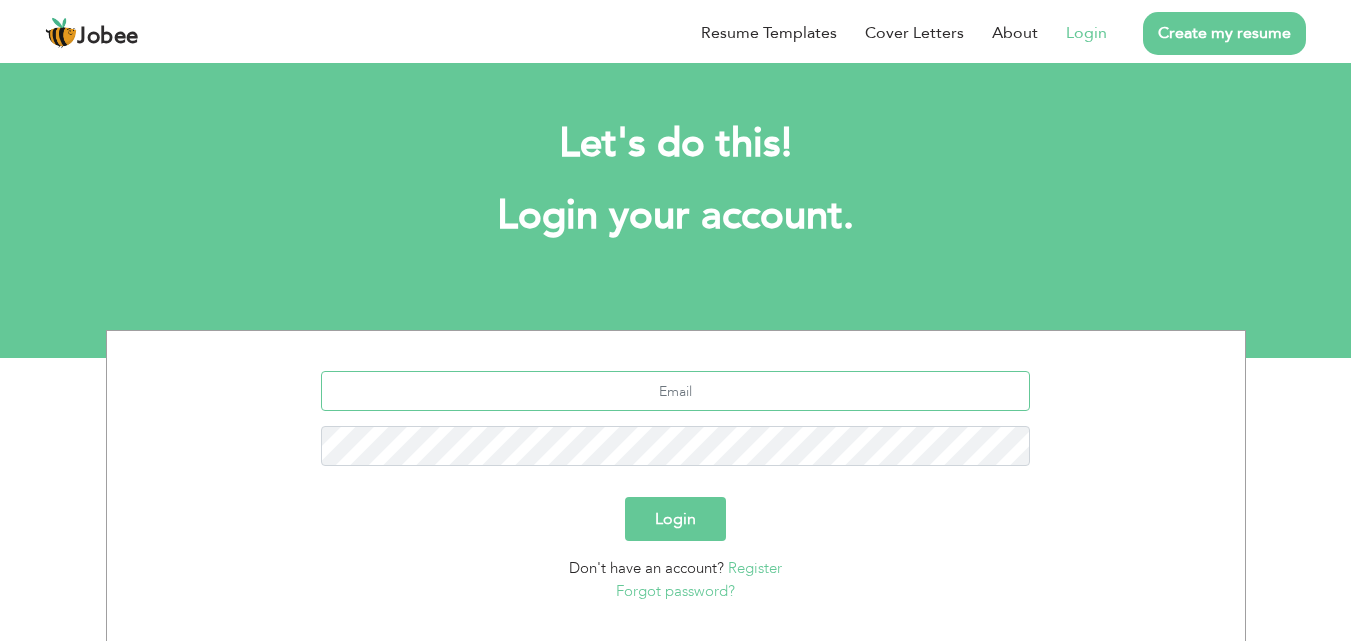 type on "[EMAIL_ADDRESS][DOMAIN_NAME]" 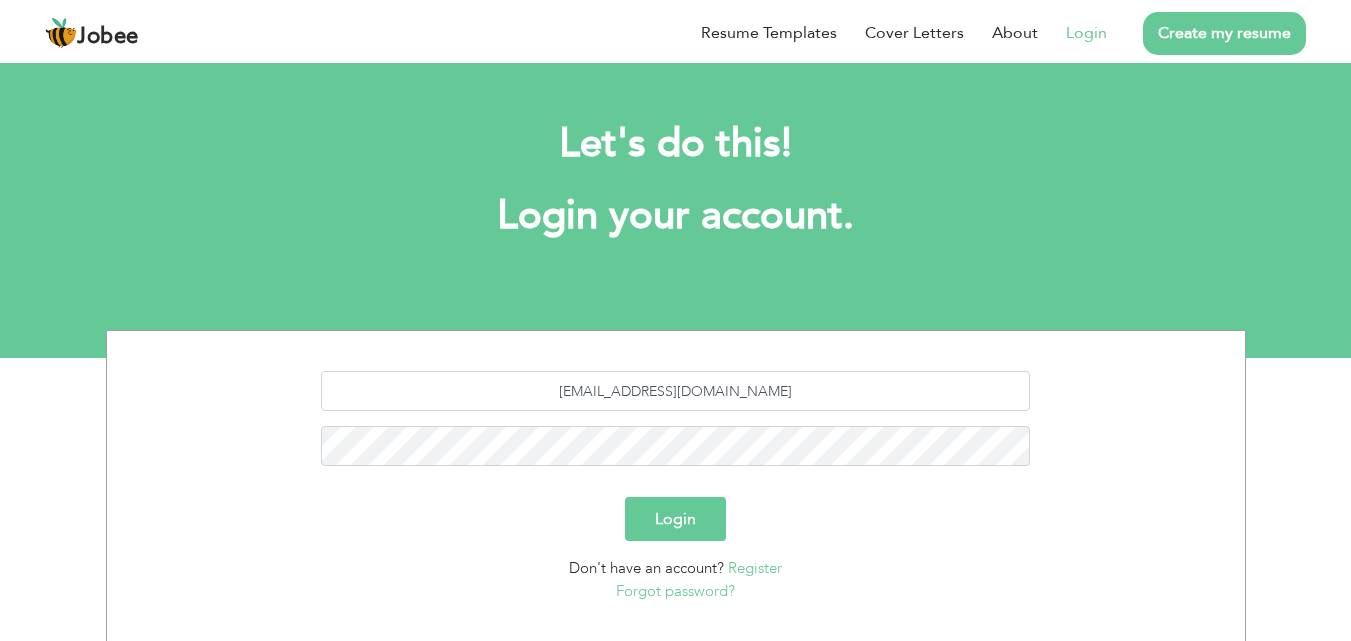 click on "Login" at bounding box center [675, 519] 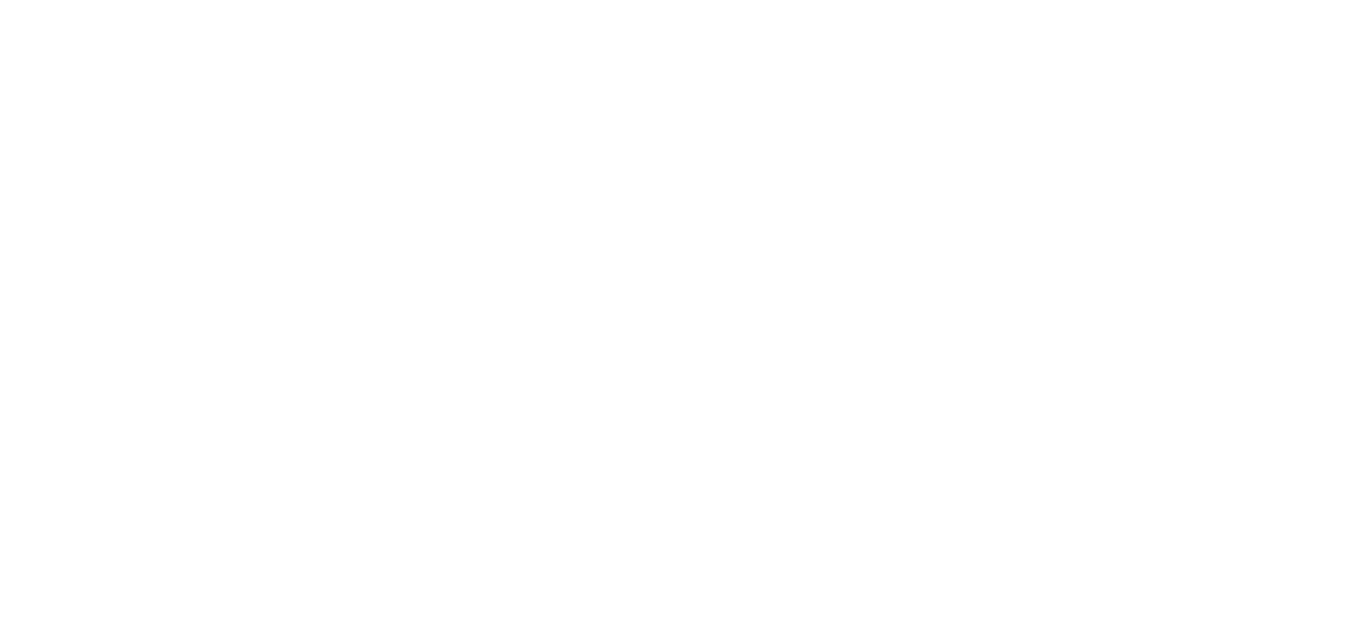 scroll, scrollTop: 0, scrollLeft: 0, axis: both 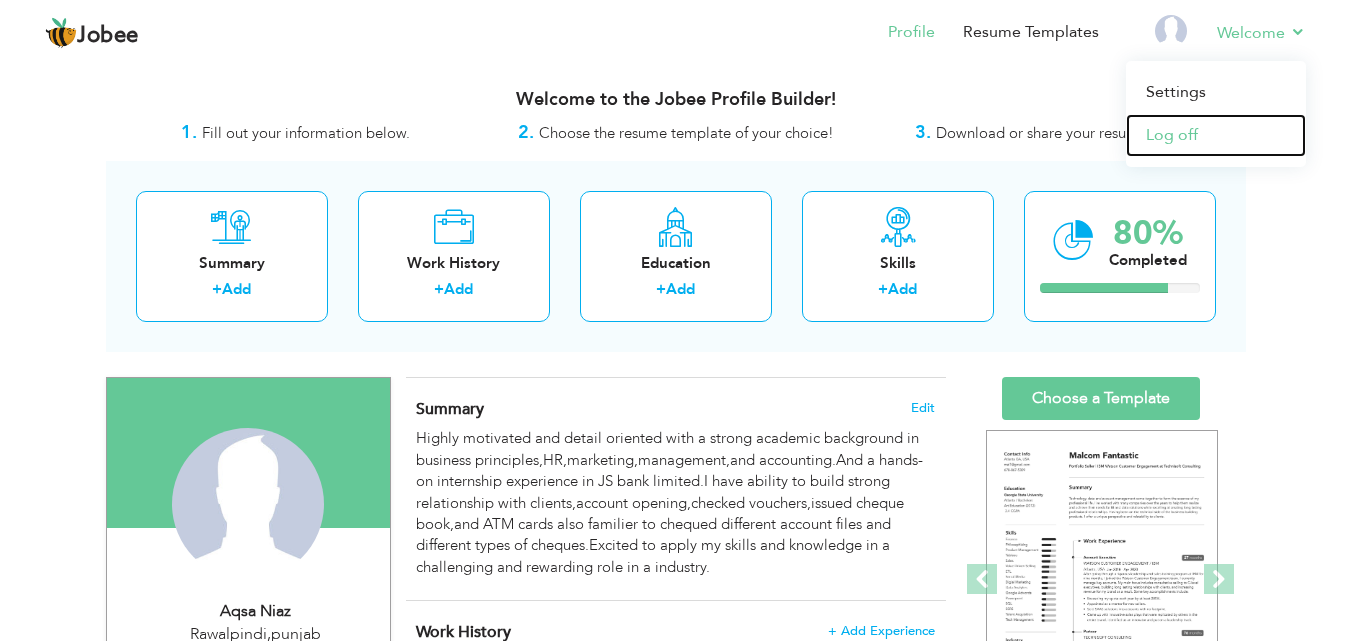click on "Log off" at bounding box center (1216, 135) 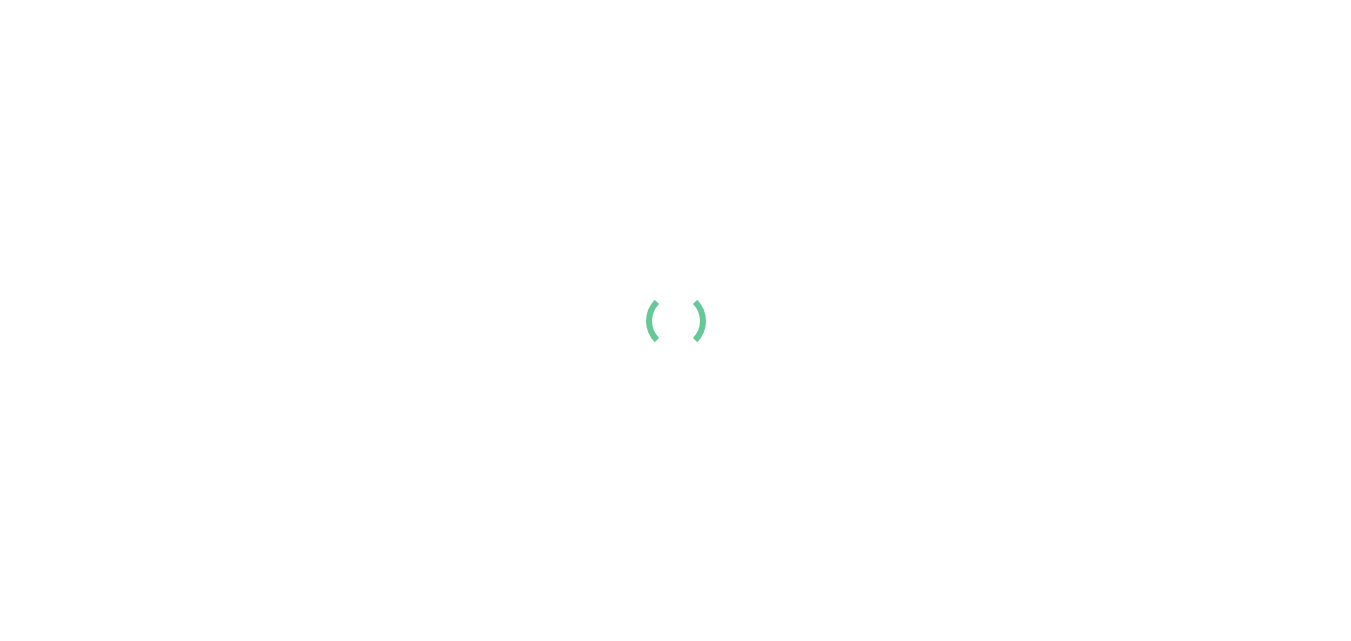 scroll, scrollTop: 0, scrollLeft: 0, axis: both 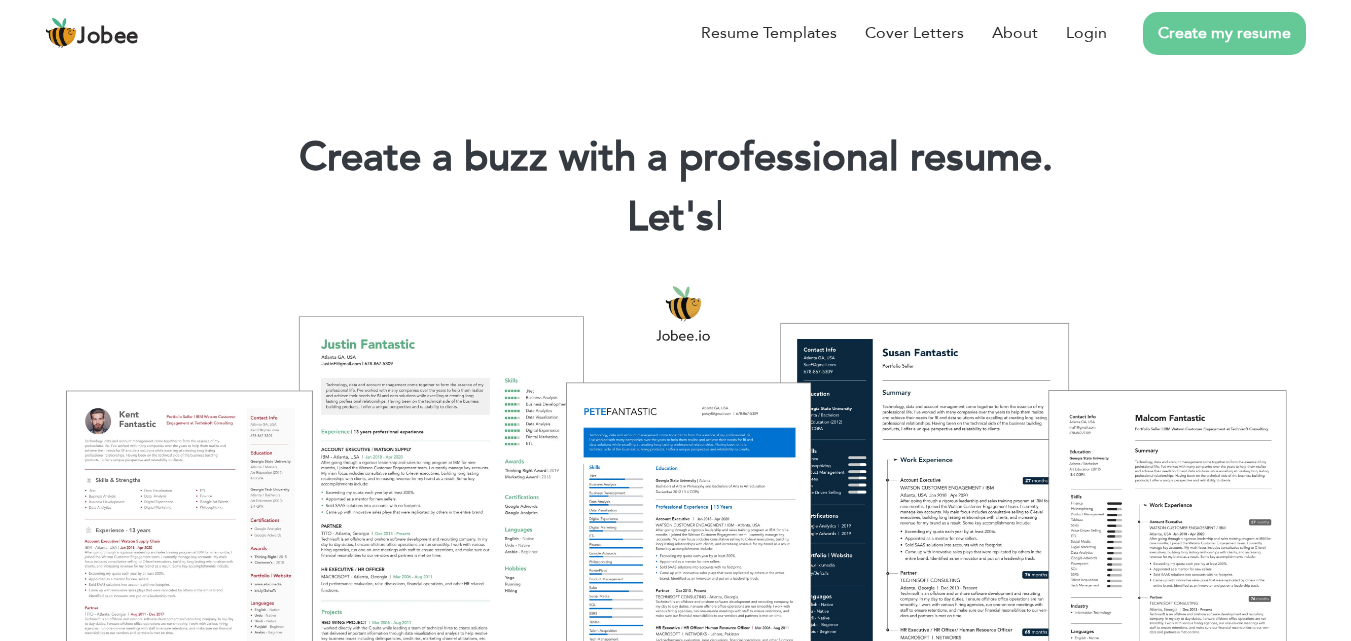 click on "Let's
|" at bounding box center [675, 218] 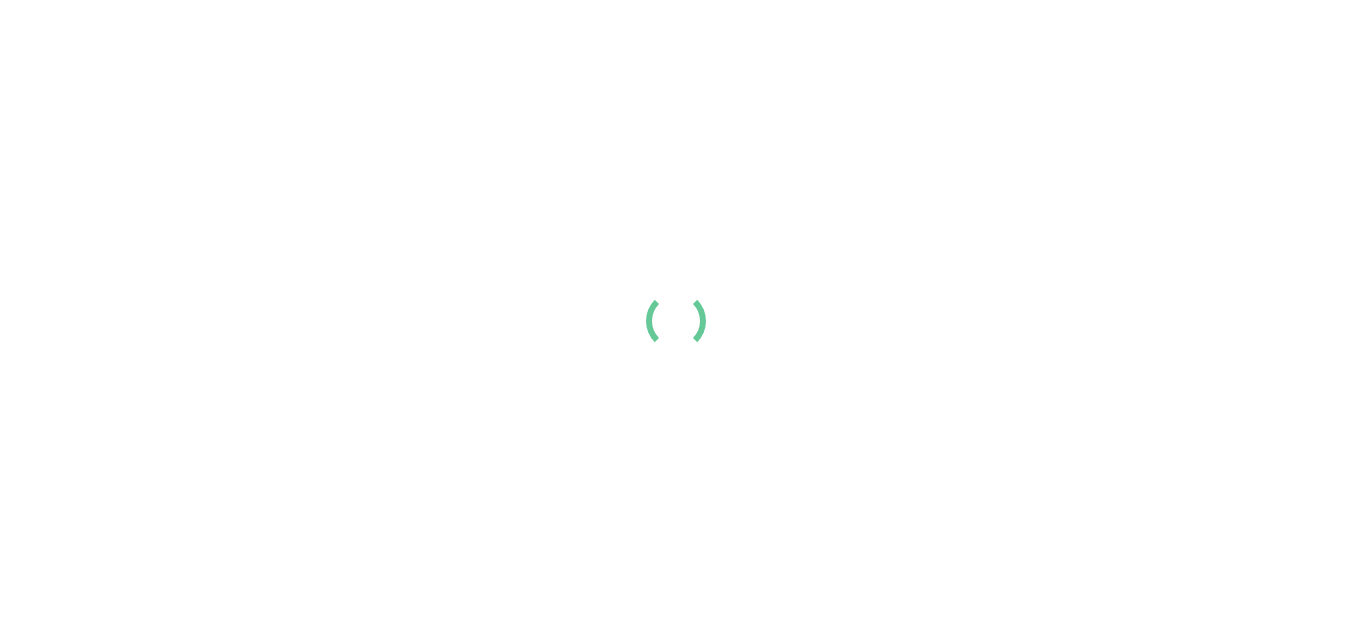 scroll, scrollTop: 0, scrollLeft: 0, axis: both 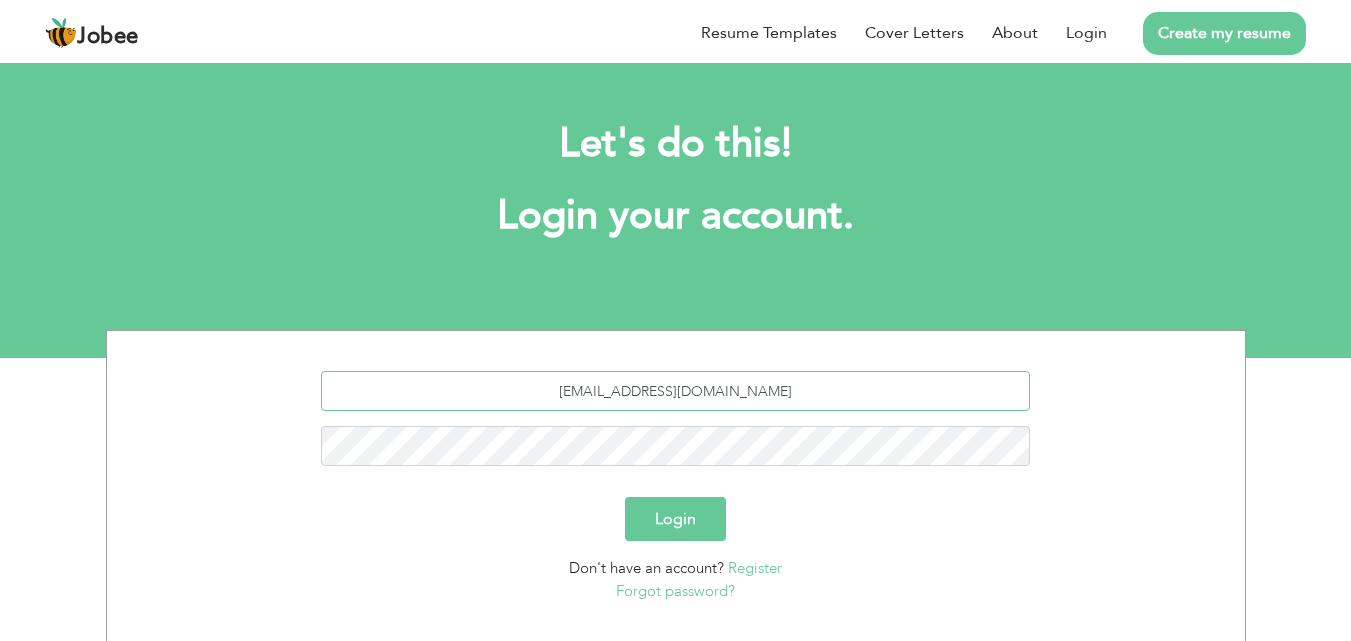 click on "aqsa66855@gmail.com" at bounding box center (675, 391) 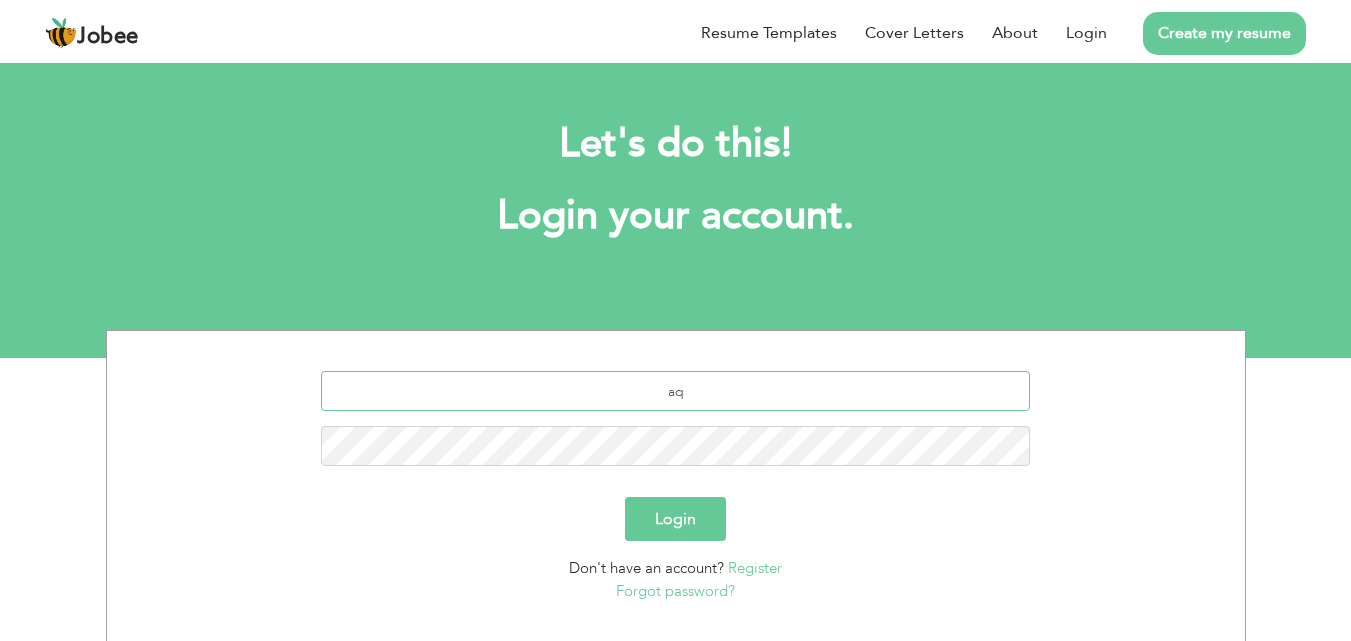 type on "a" 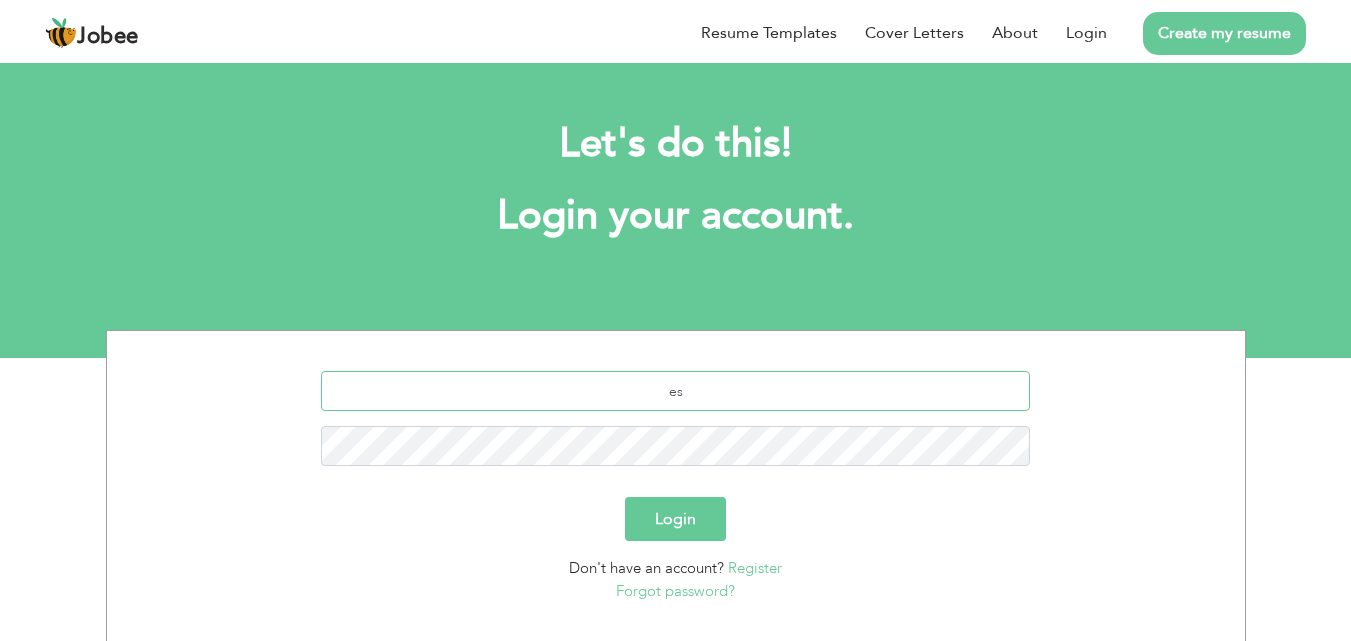 type on "e" 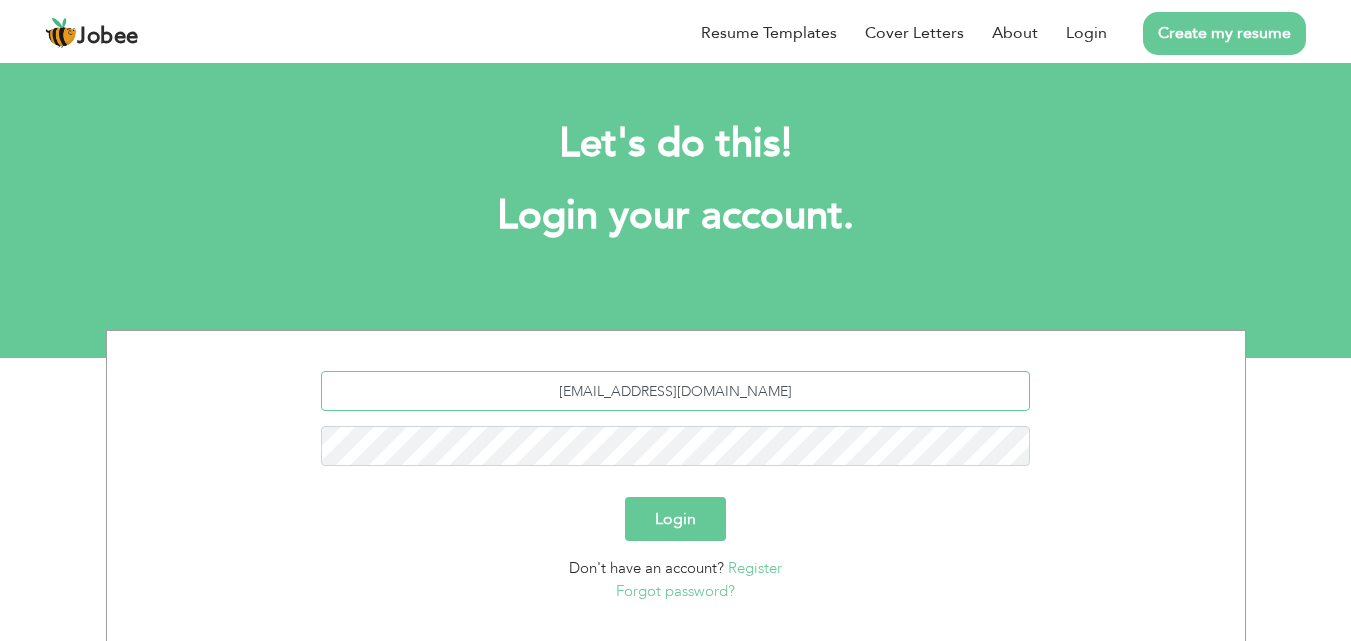 type on "[EMAIL_ADDRESS][DOMAIN_NAME]" 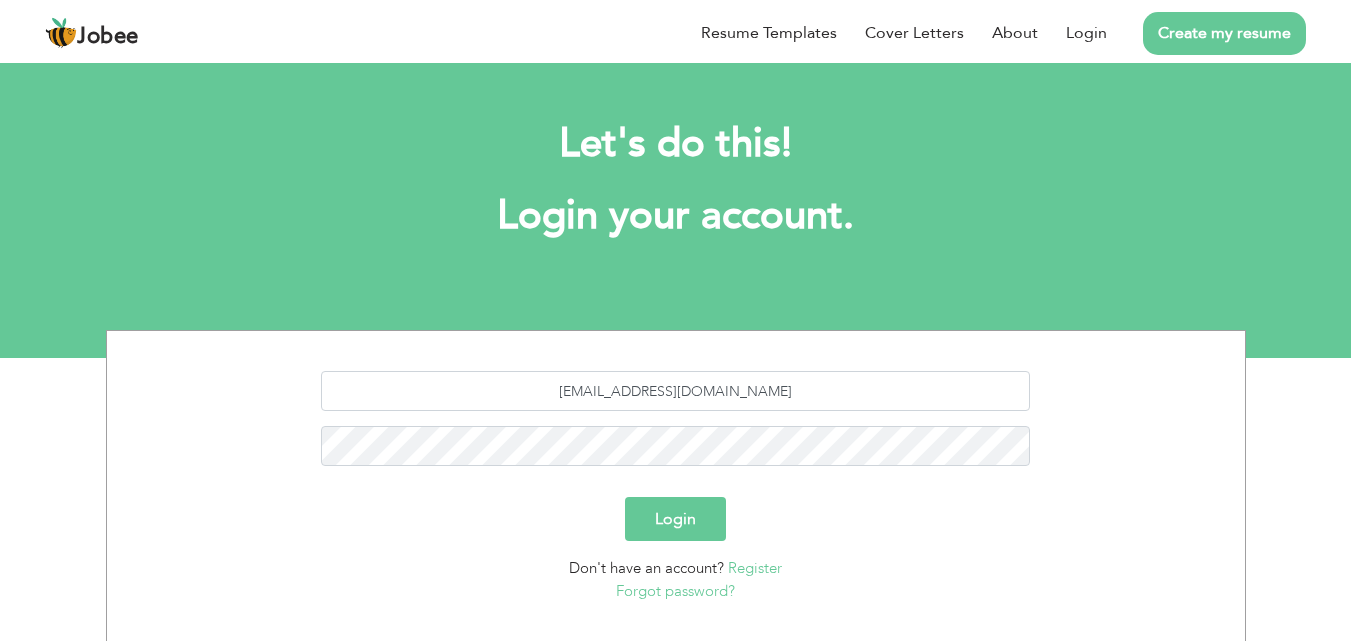 click on "Login" at bounding box center (675, 519) 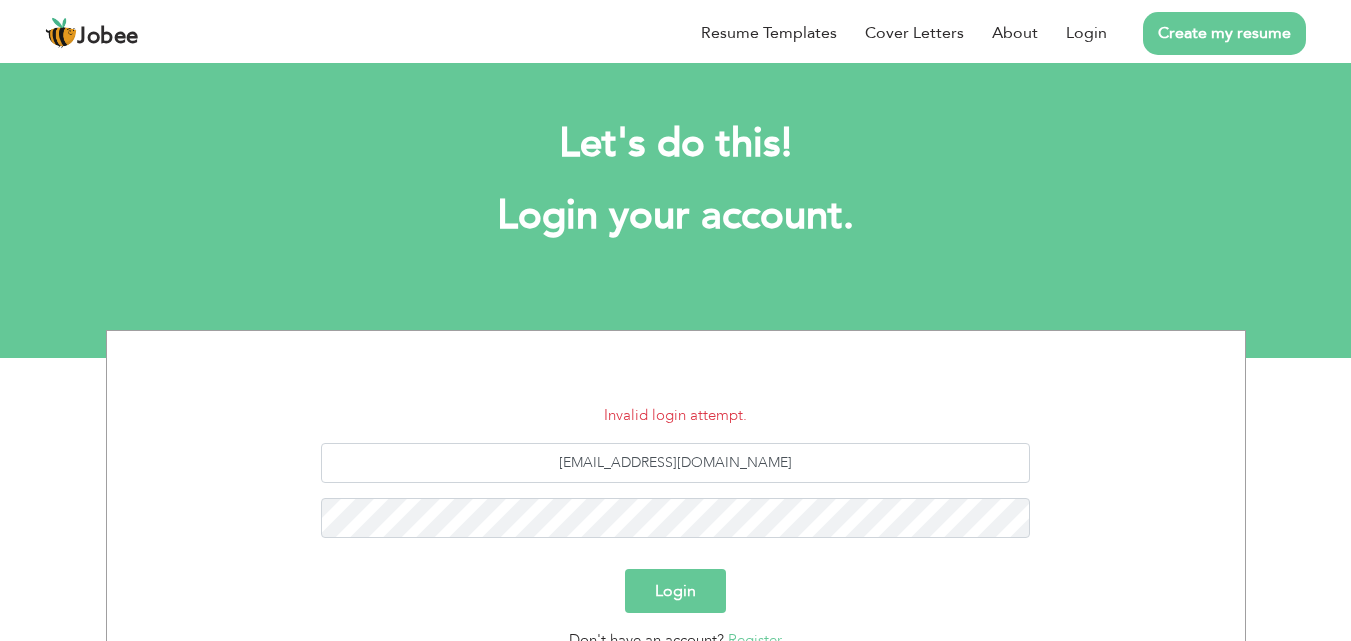 scroll, scrollTop: 0, scrollLeft: 0, axis: both 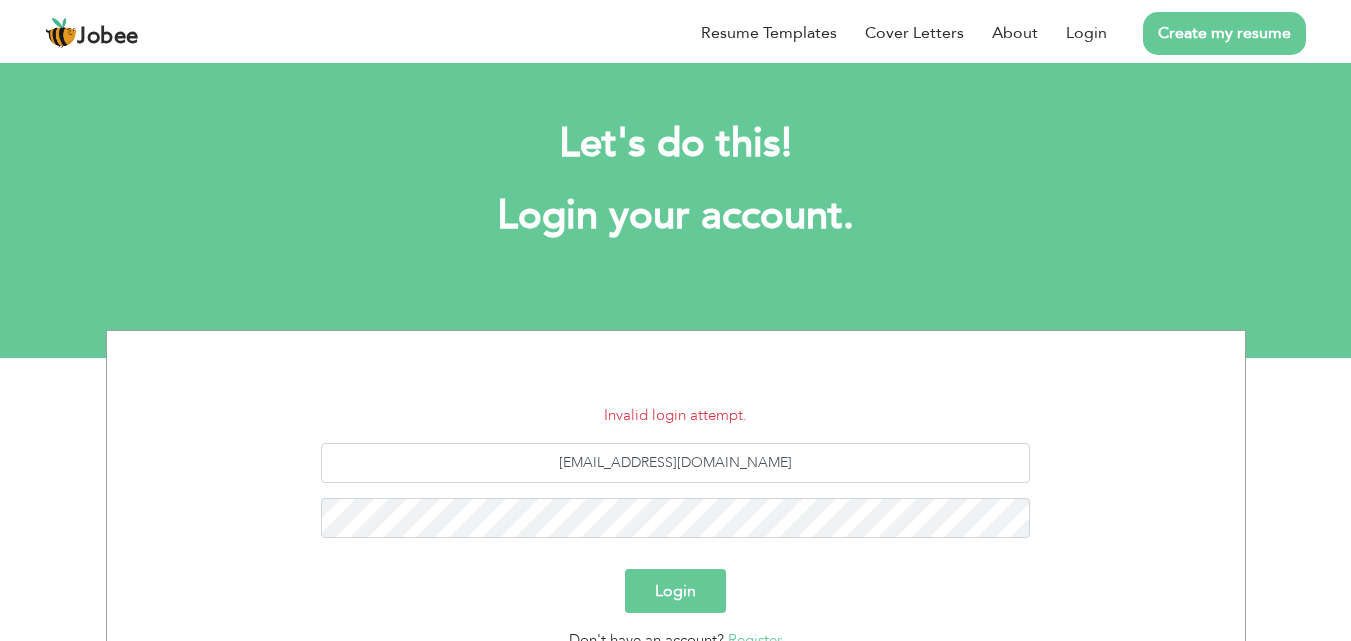 click on "Login" at bounding box center (675, 591) 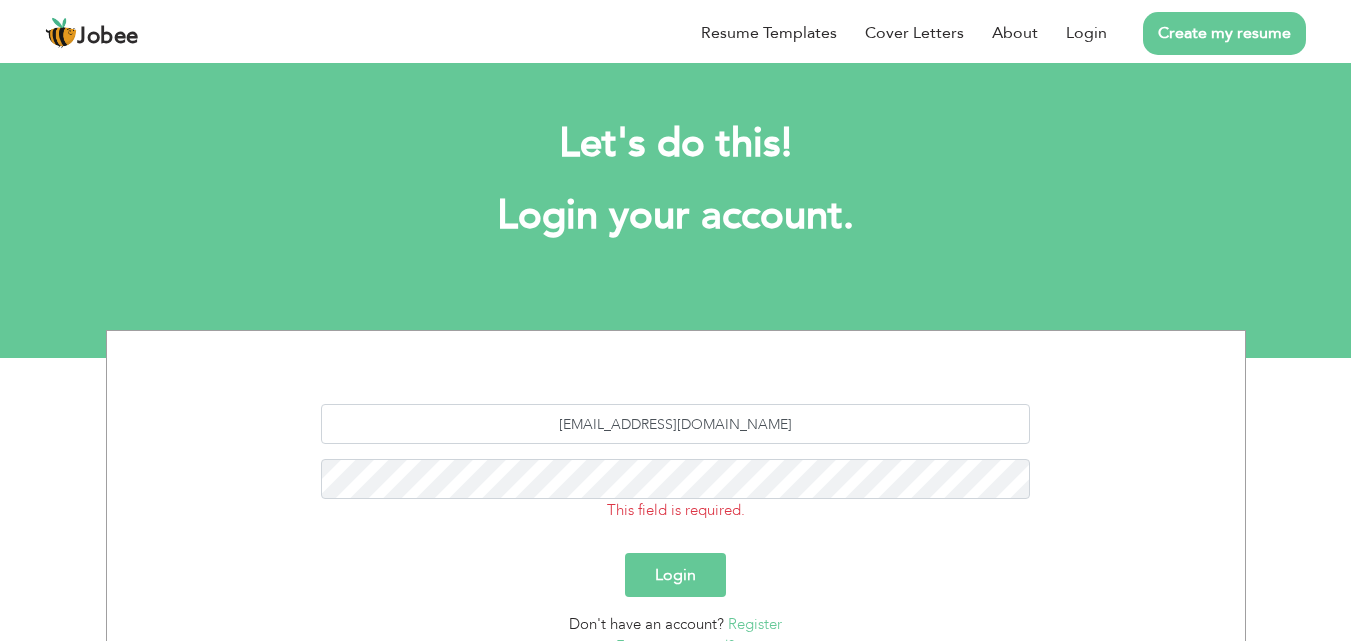 scroll, scrollTop: 0, scrollLeft: 0, axis: both 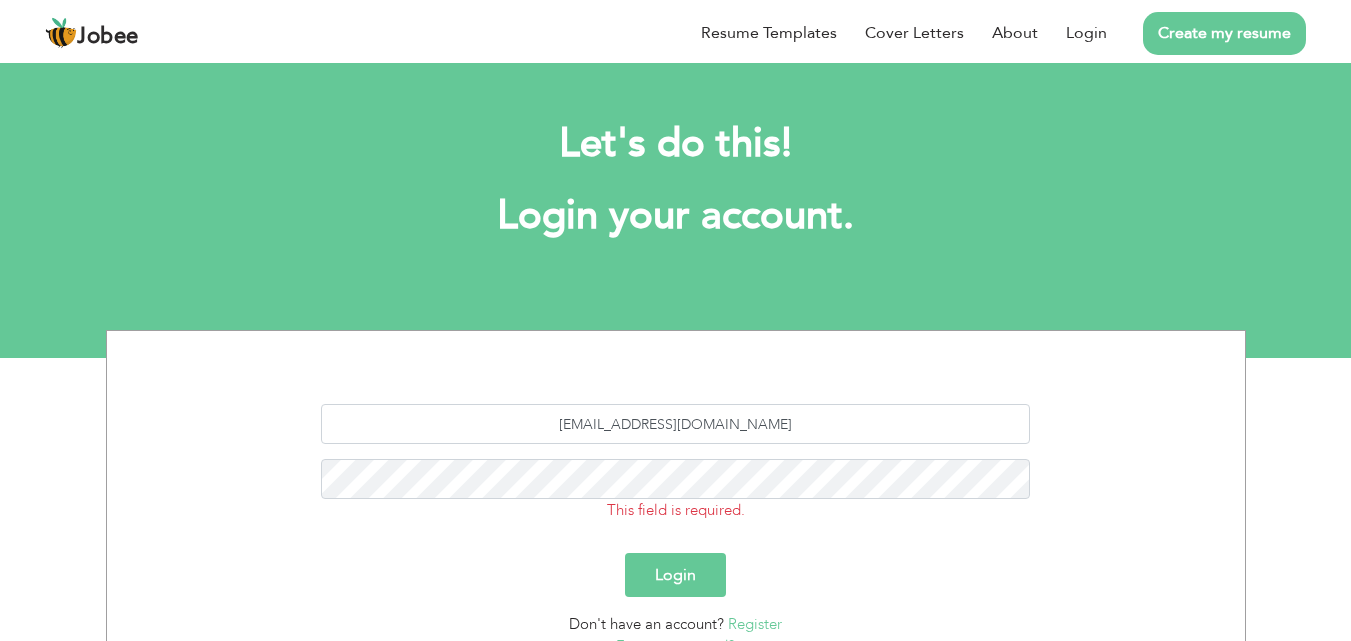 click on "Login" at bounding box center (675, 575) 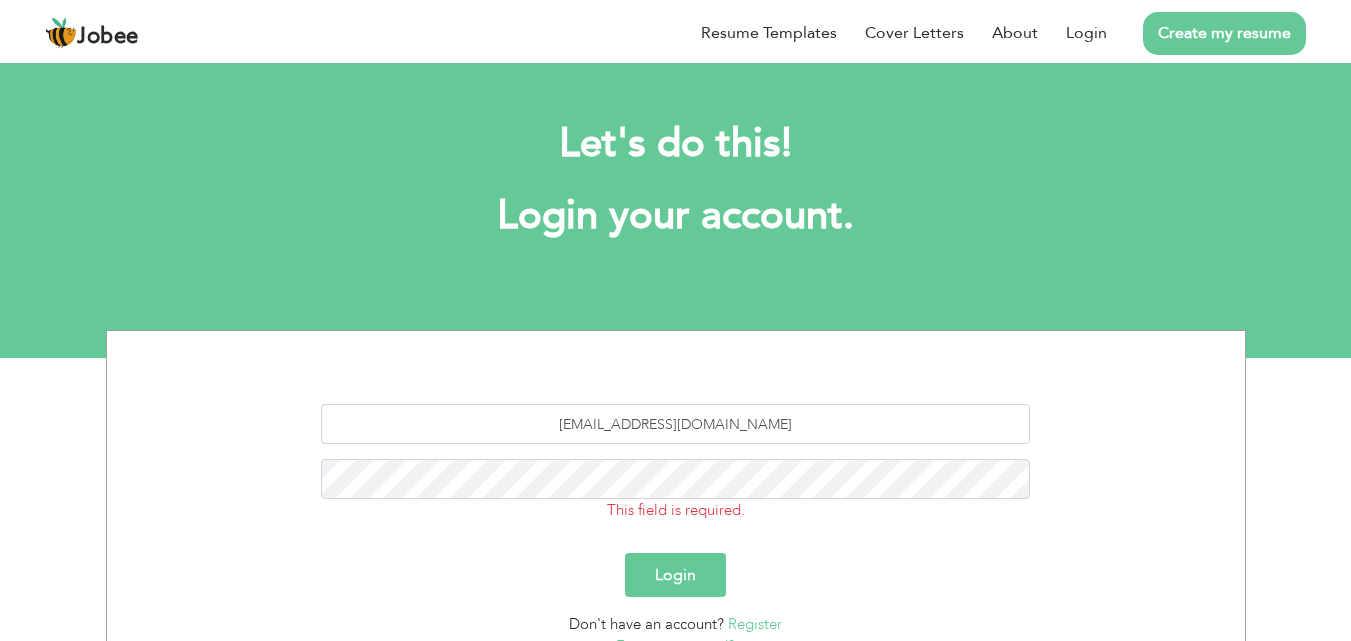 click on "Login" at bounding box center (675, 575) 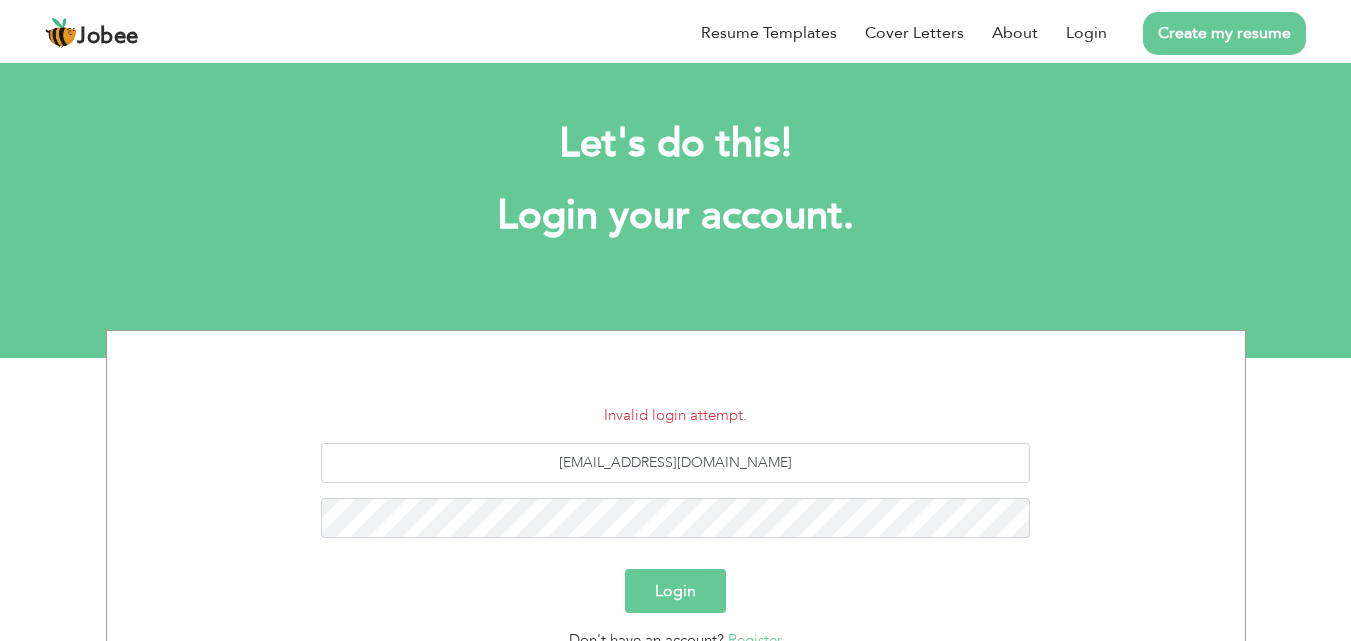 scroll, scrollTop: 0, scrollLeft: 0, axis: both 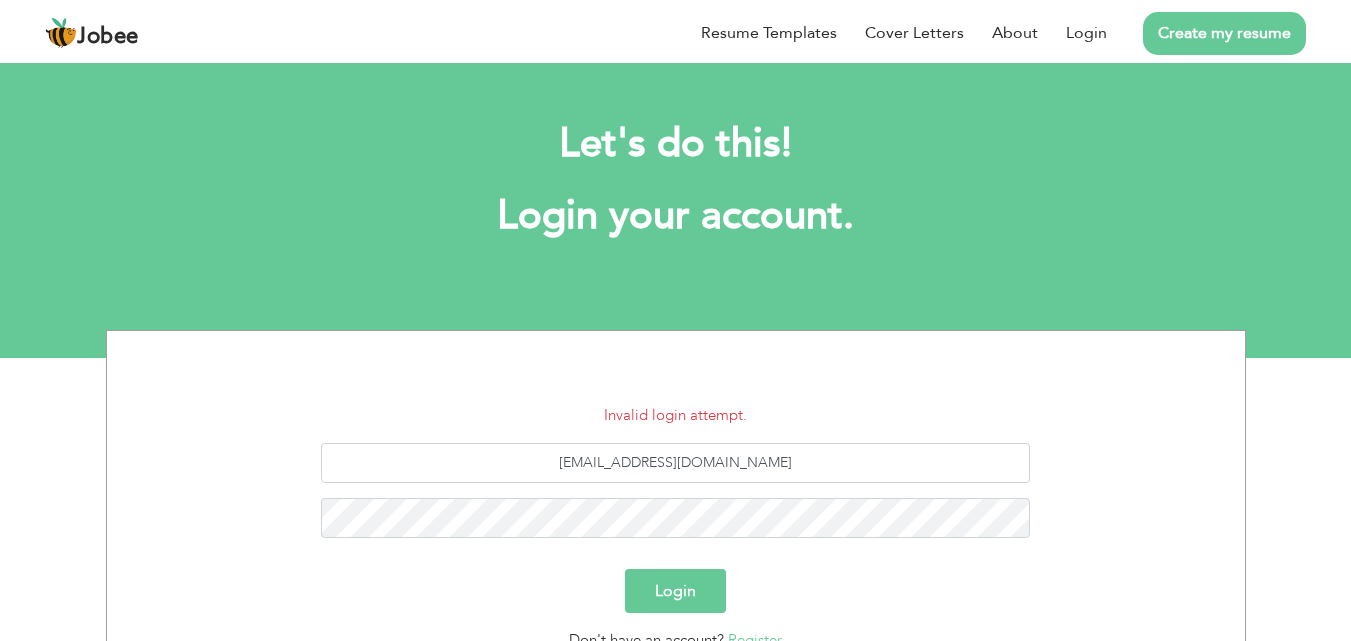 click on "Login" at bounding box center (675, 591) 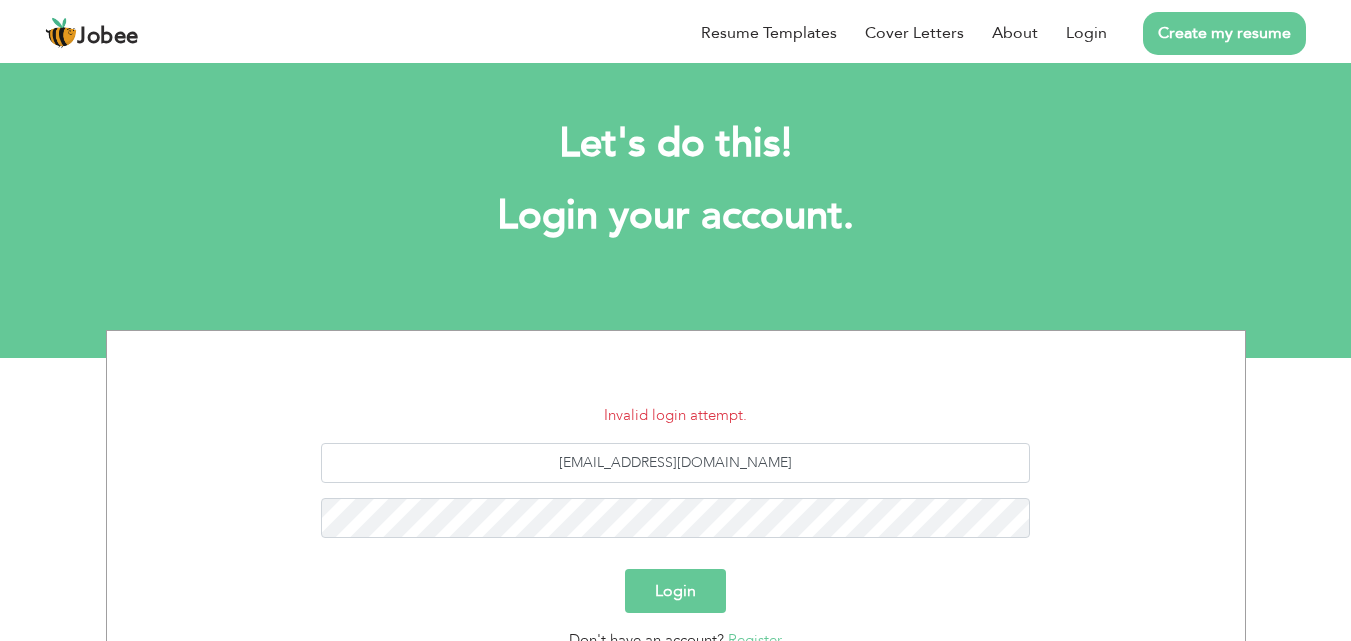 type on "Login" 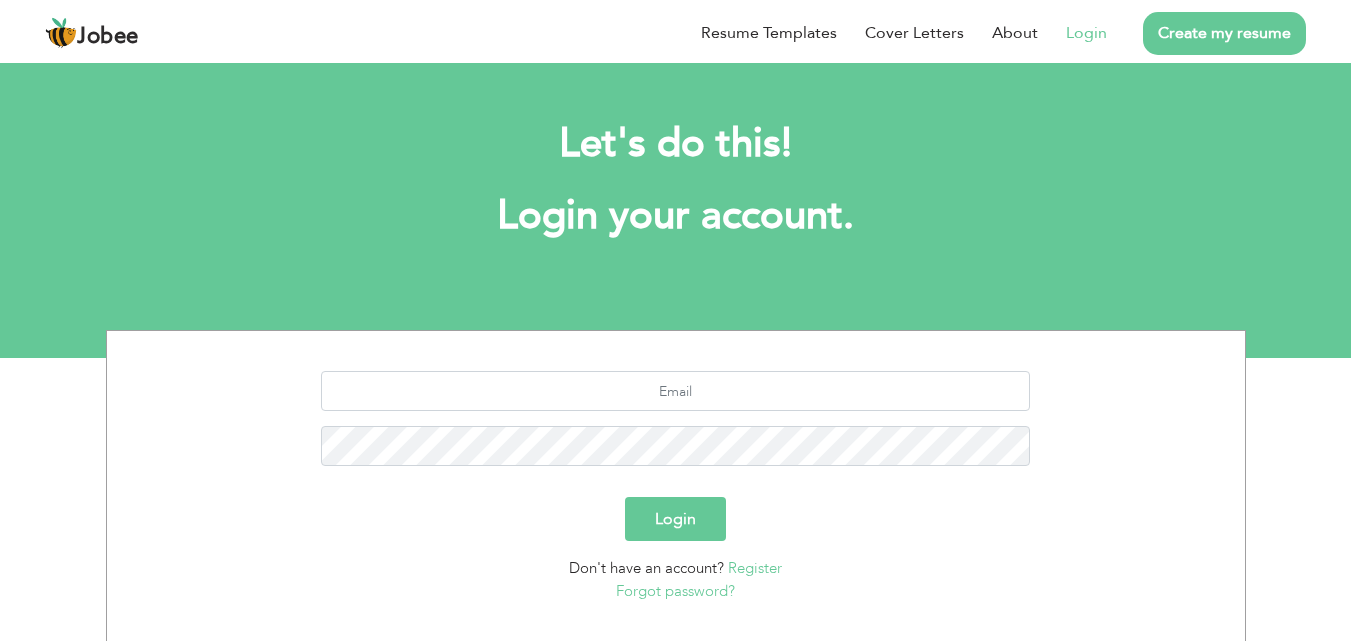 scroll, scrollTop: 0, scrollLeft: 0, axis: both 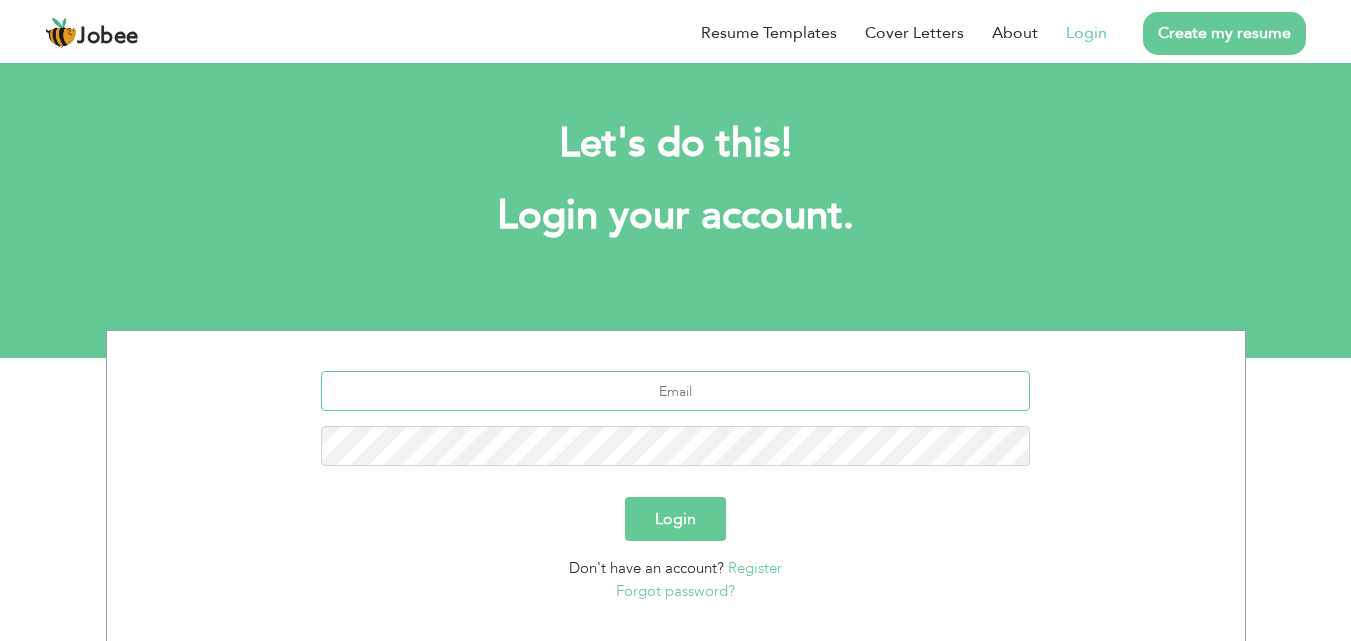 type on "[EMAIL_ADDRESS][DOMAIN_NAME]" 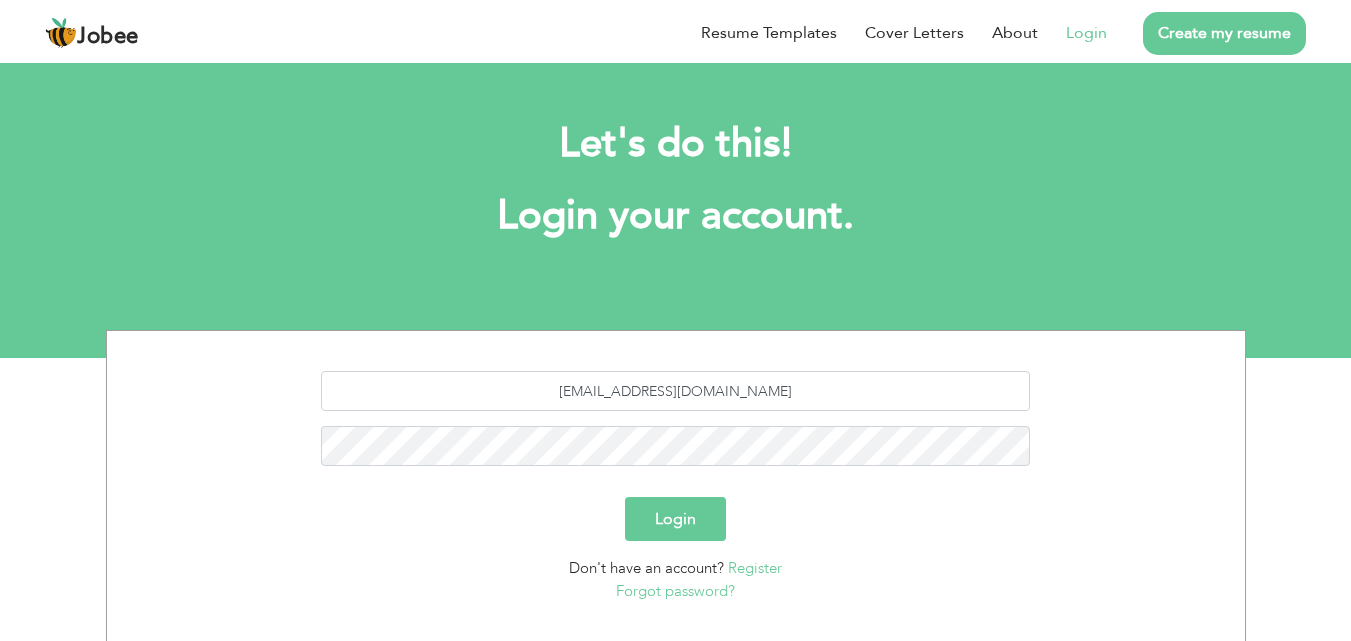 click on "Login" at bounding box center (675, 519) 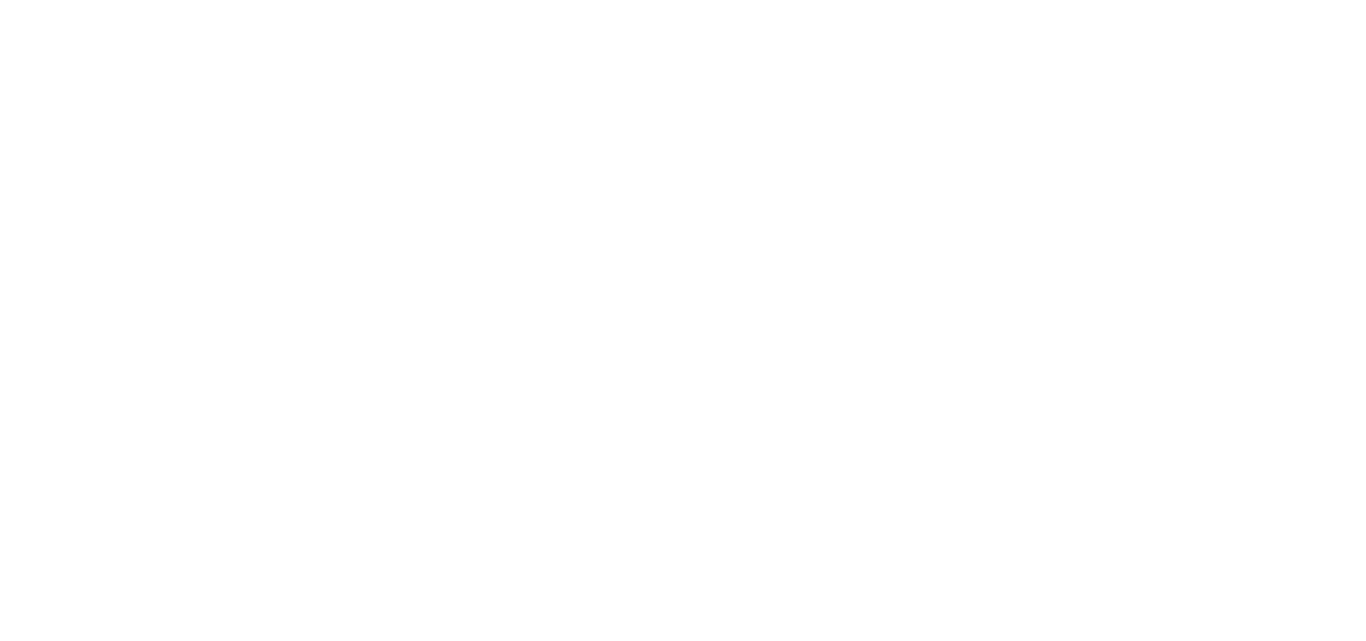scroll, scrollTop: 0, scrollLeft: 0, axis: both 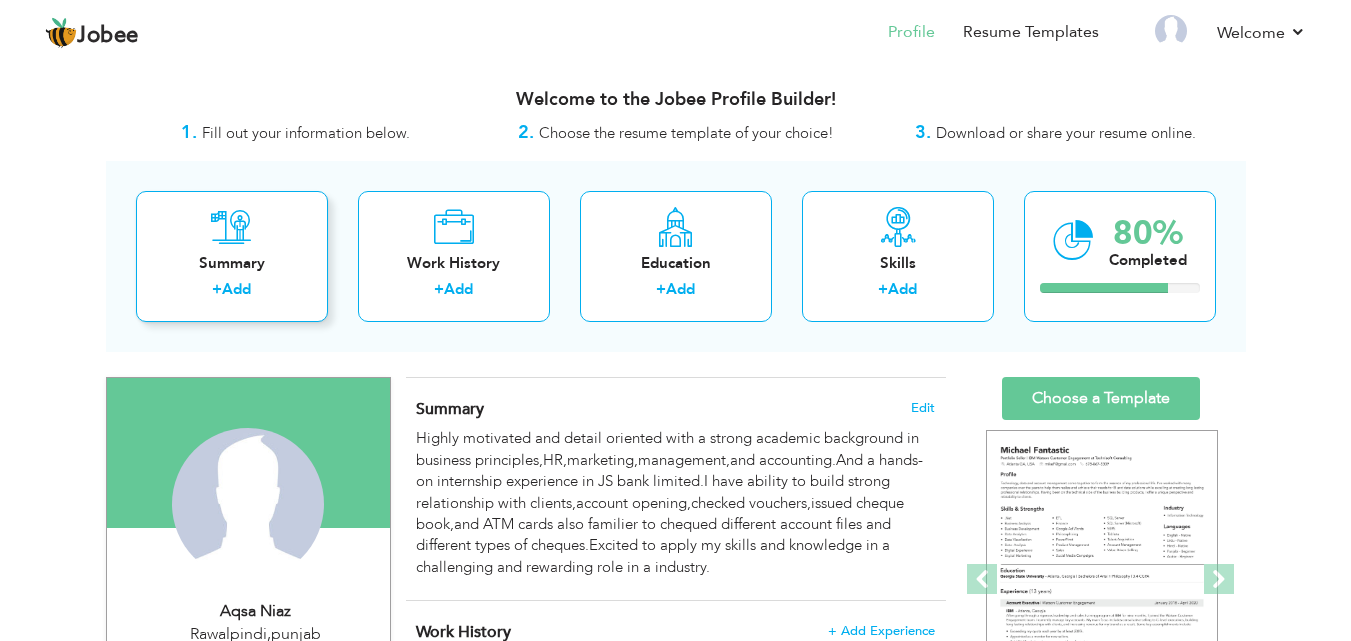 click on "Summary
+  Add" at bounding box center [232, 256] 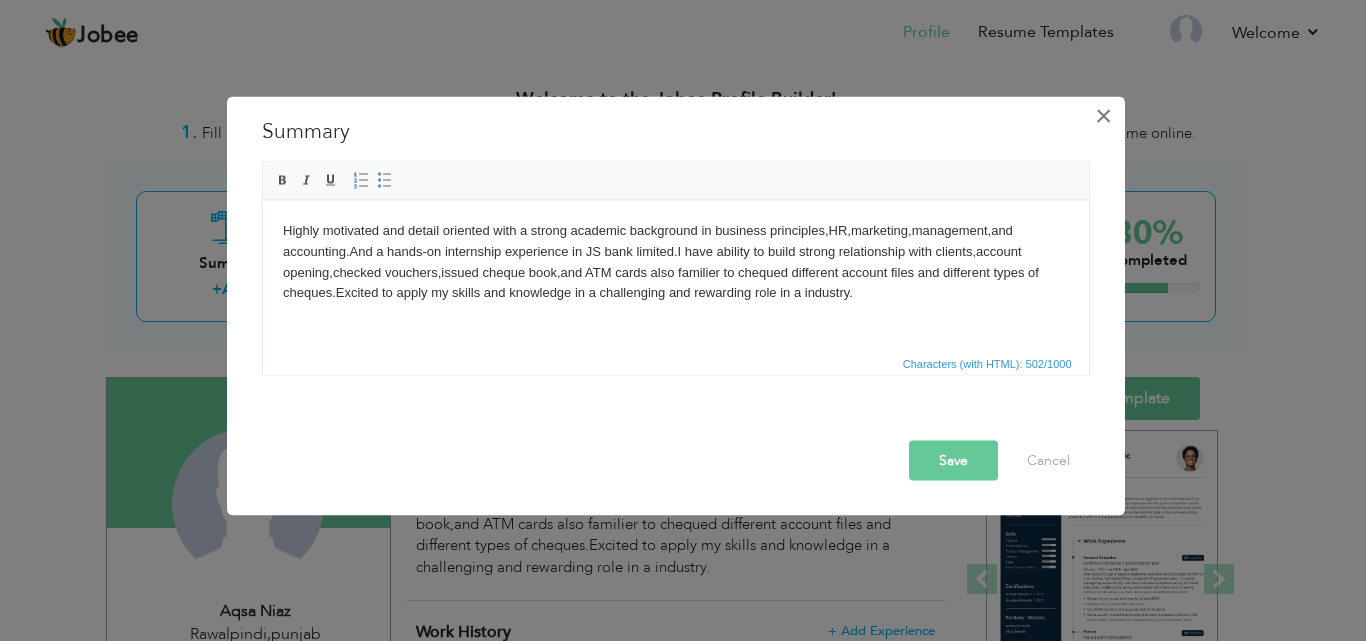click on "×" at bounding box center [1103, 115] 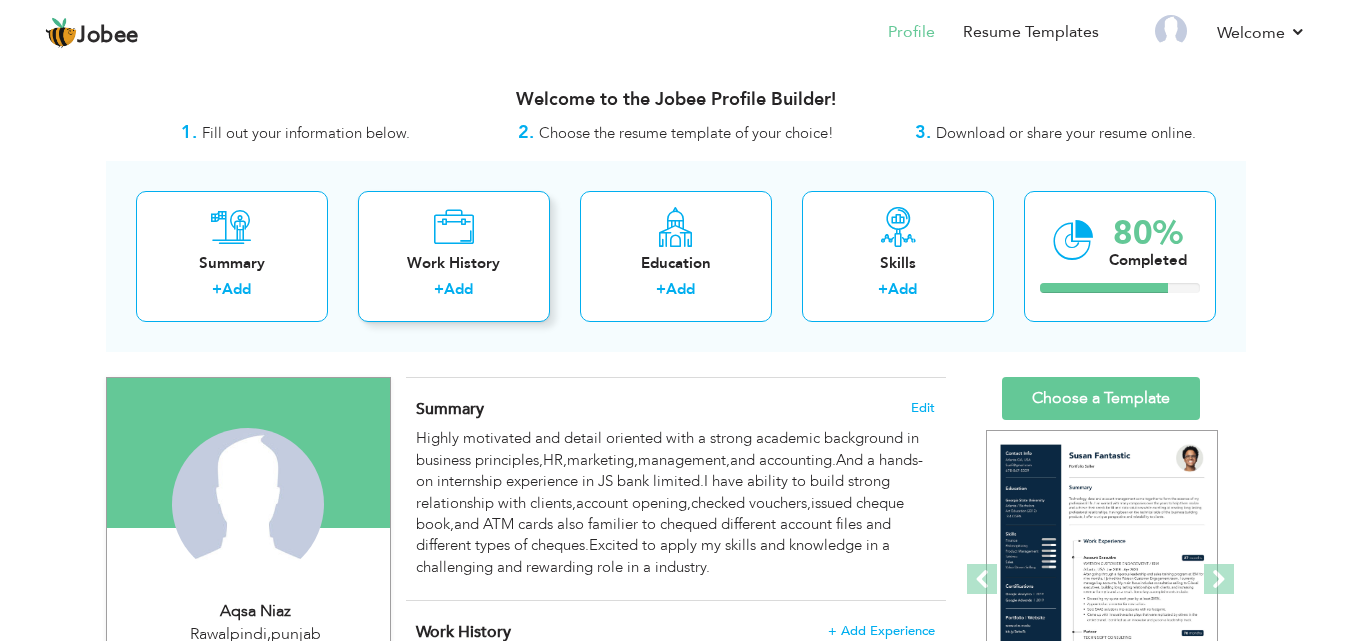 click on "Work History
+  Add" at bounding box center (454, 256) 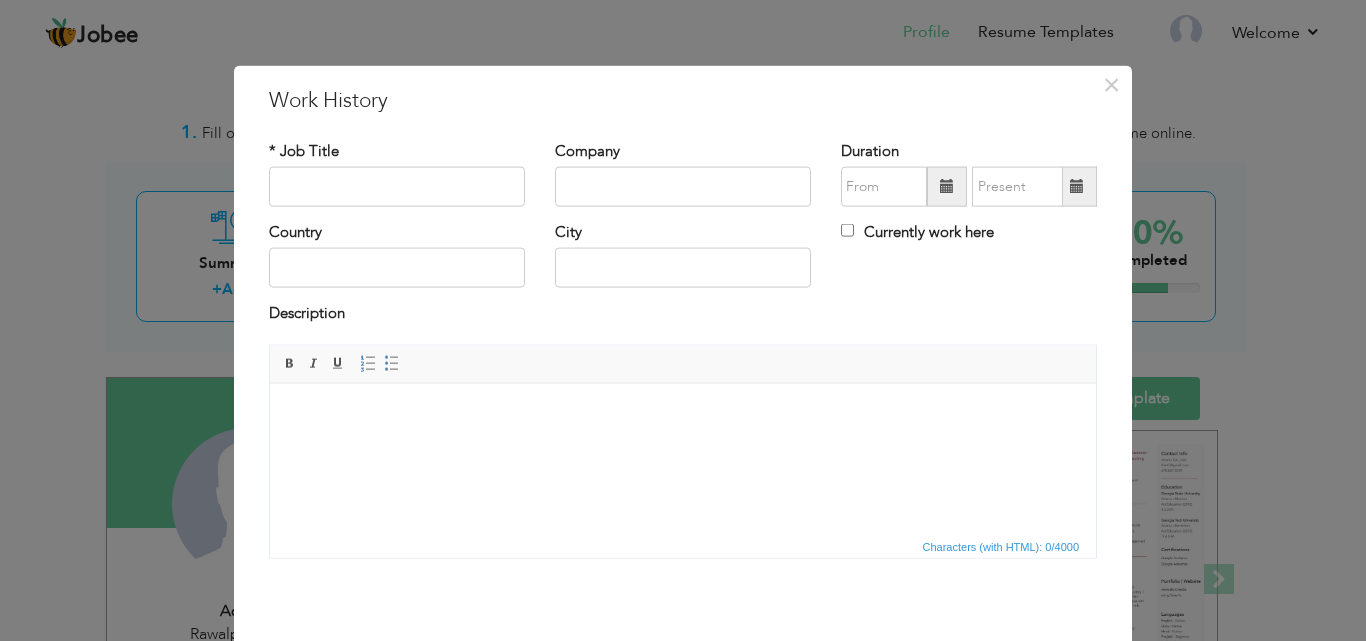 click on "×
Work History
* Job Title
Company
Duration Country" at bounding box center (683, 320) 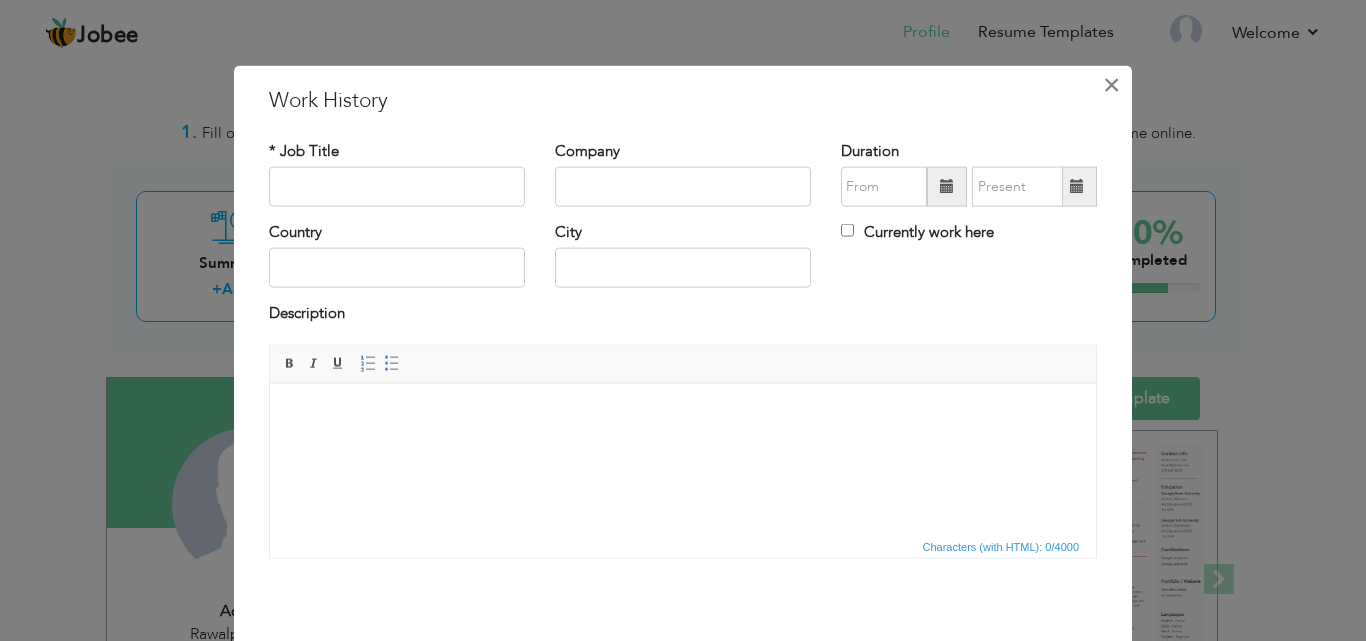 click on "×" at bounding box center [1111, 84] 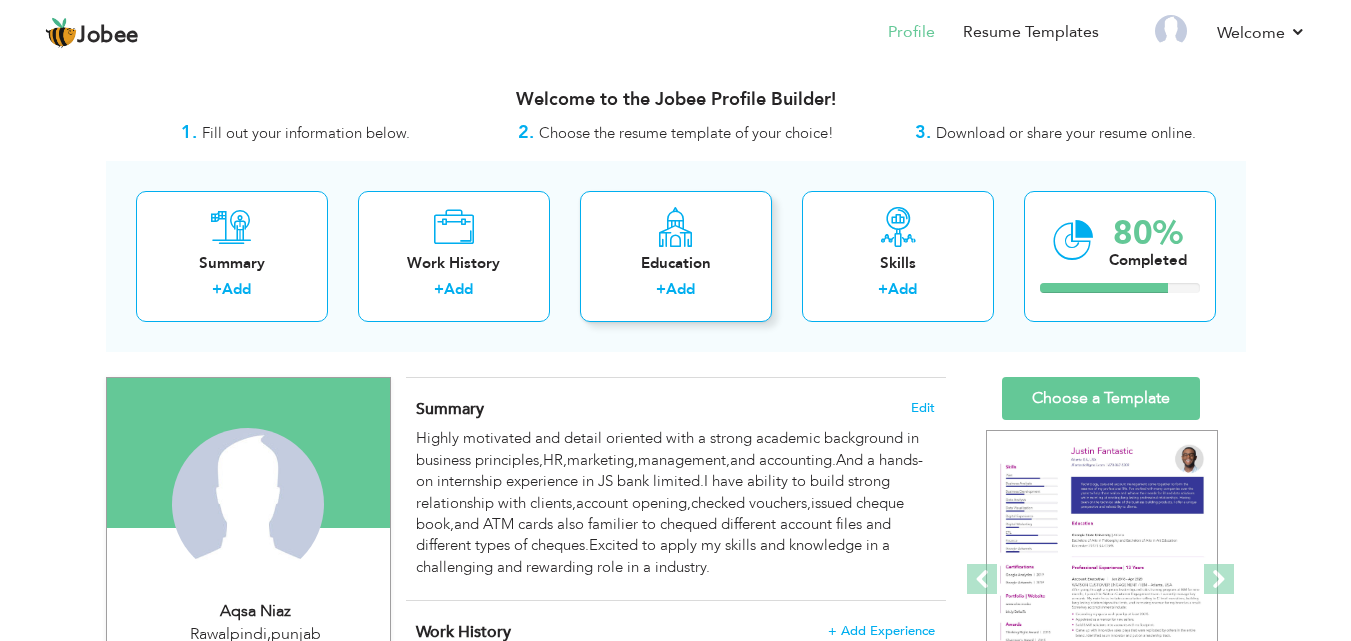 click on "Education" at bounding box center [676, 263] 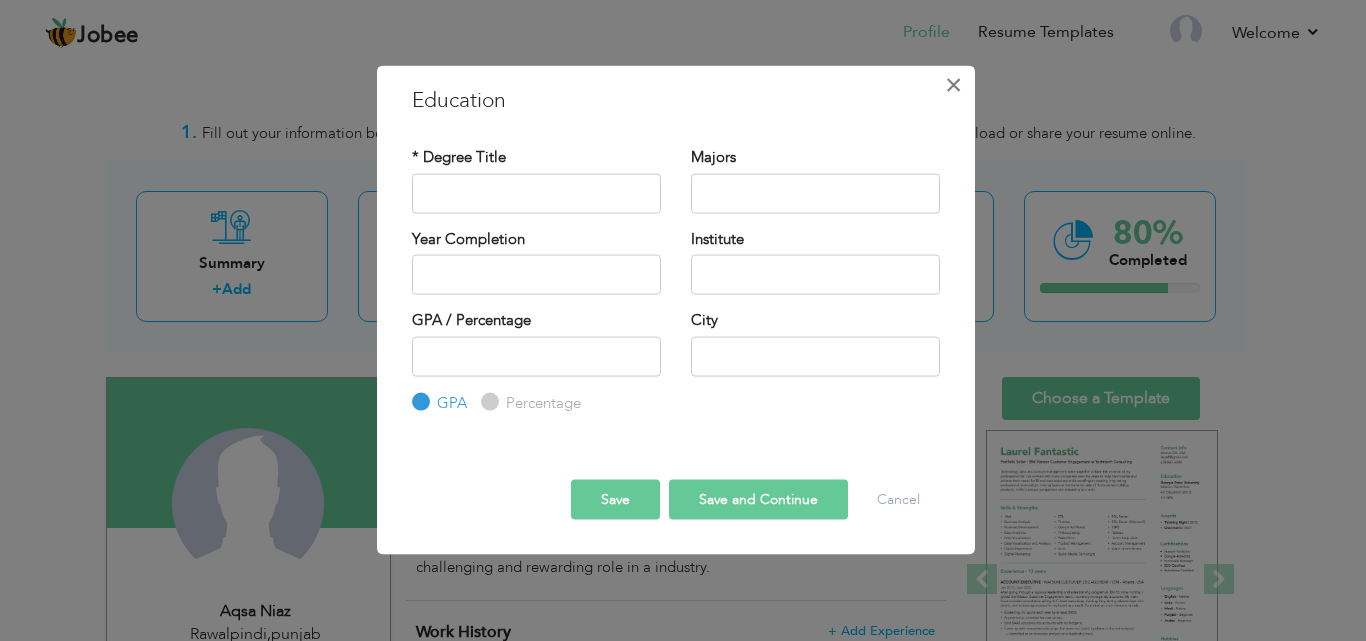 click on "×" at bounding box center [953, 84] 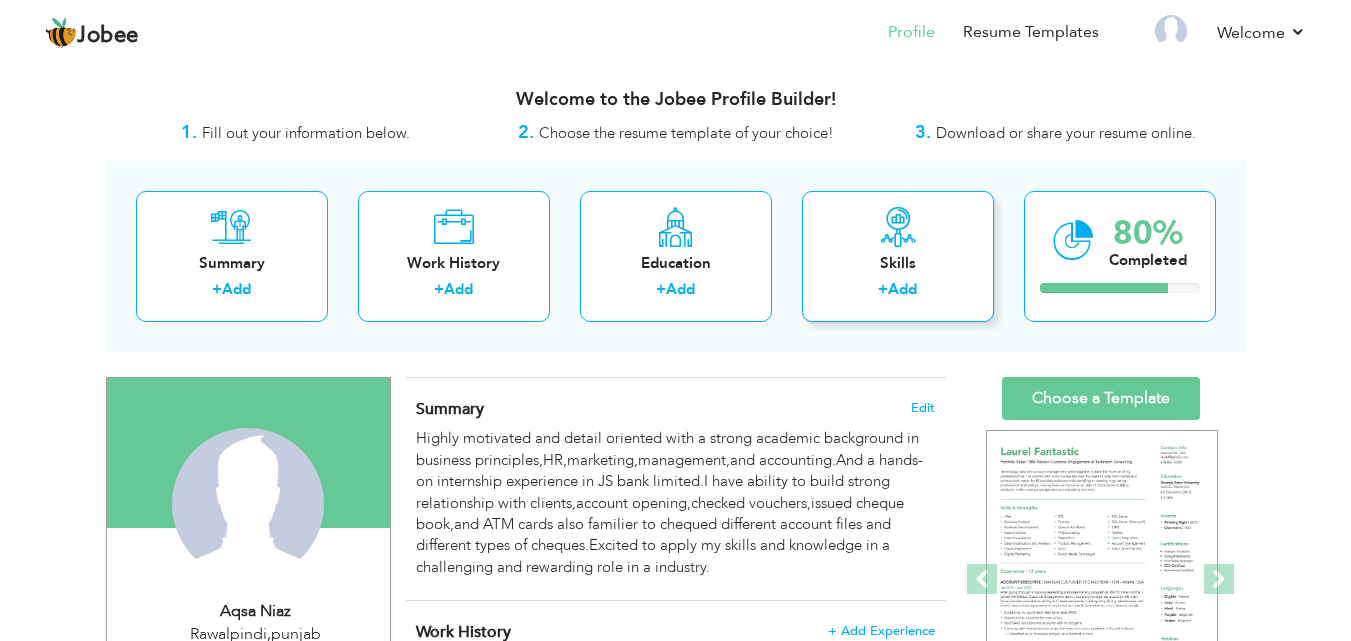 click at bounding box center [898, 227] 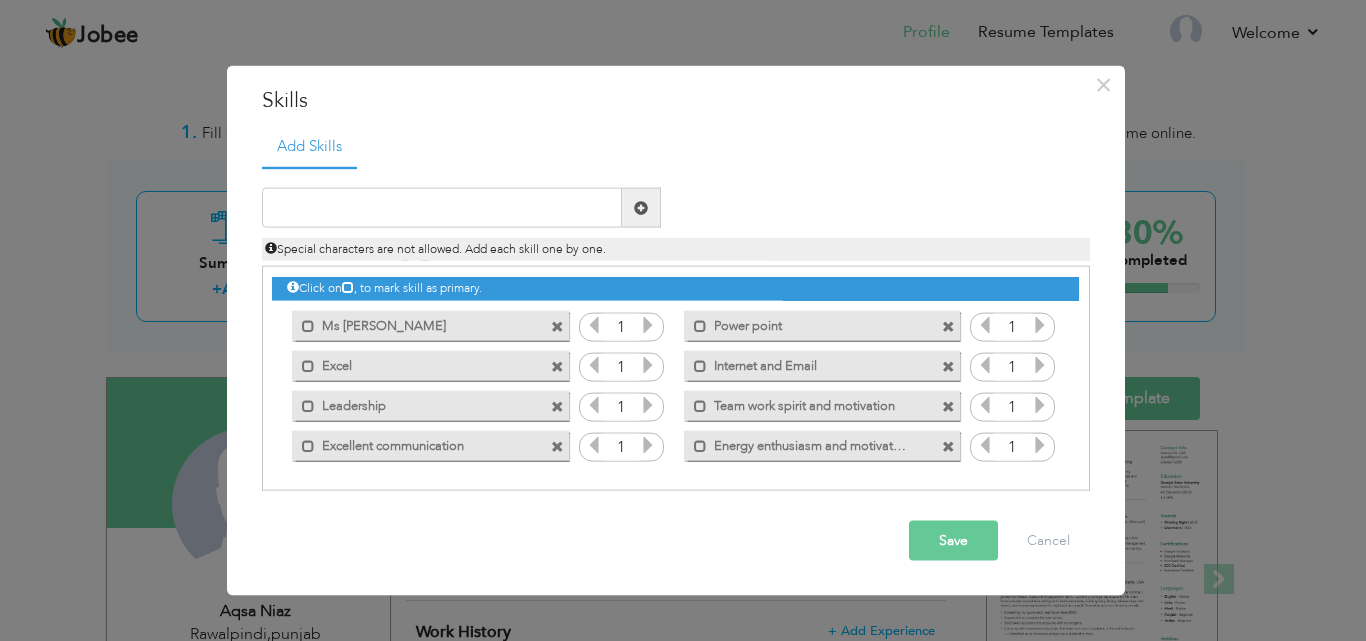 click on "×
Skills
Add Skills" at bounding box center (676, 330) 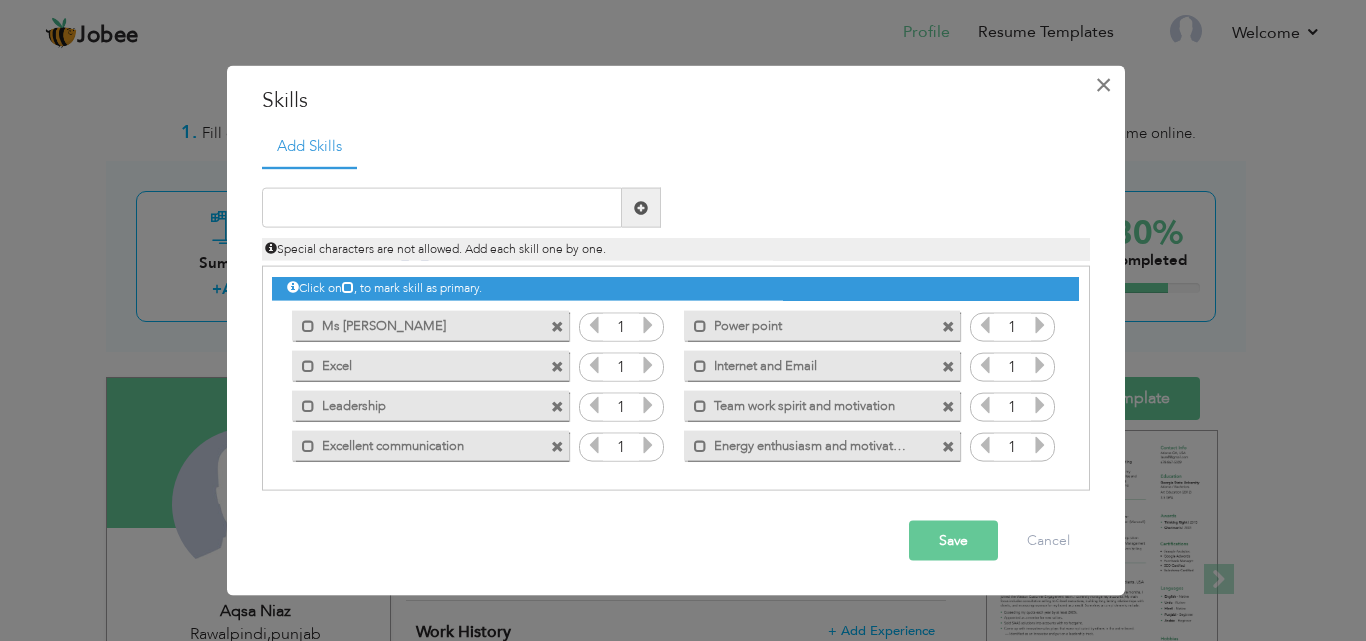 click on "×" at bounding box center [1103, 84] 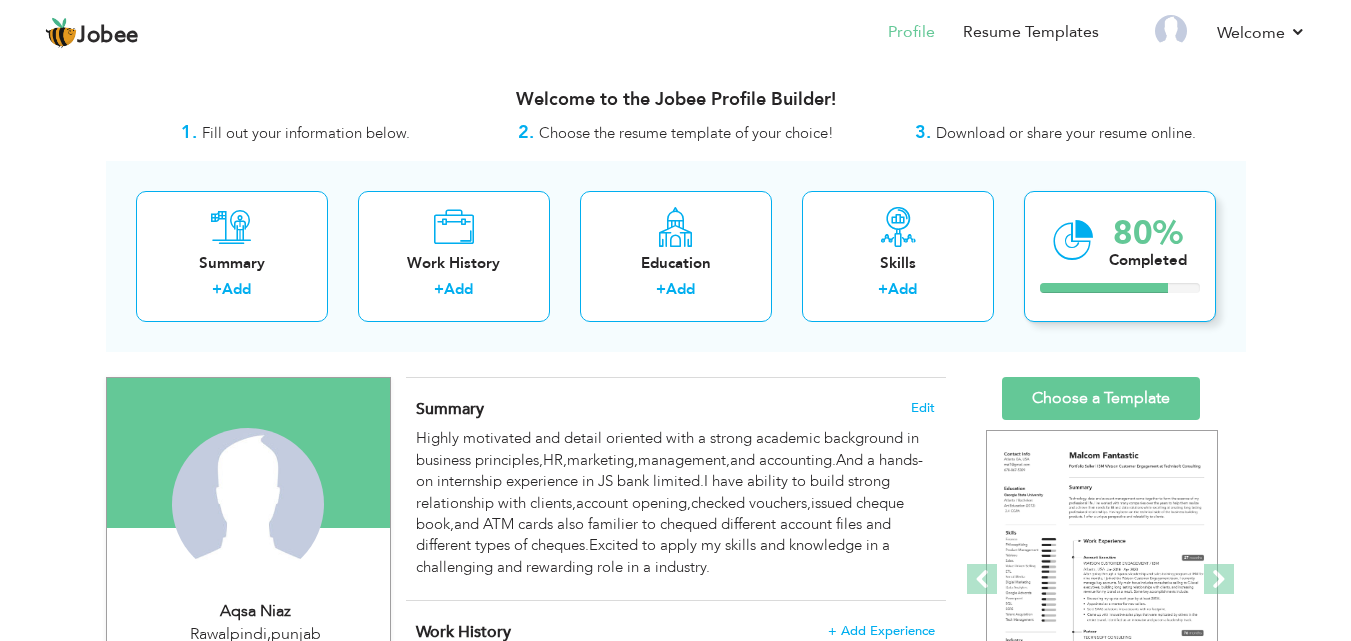 click at bounding box center [1104, 288] 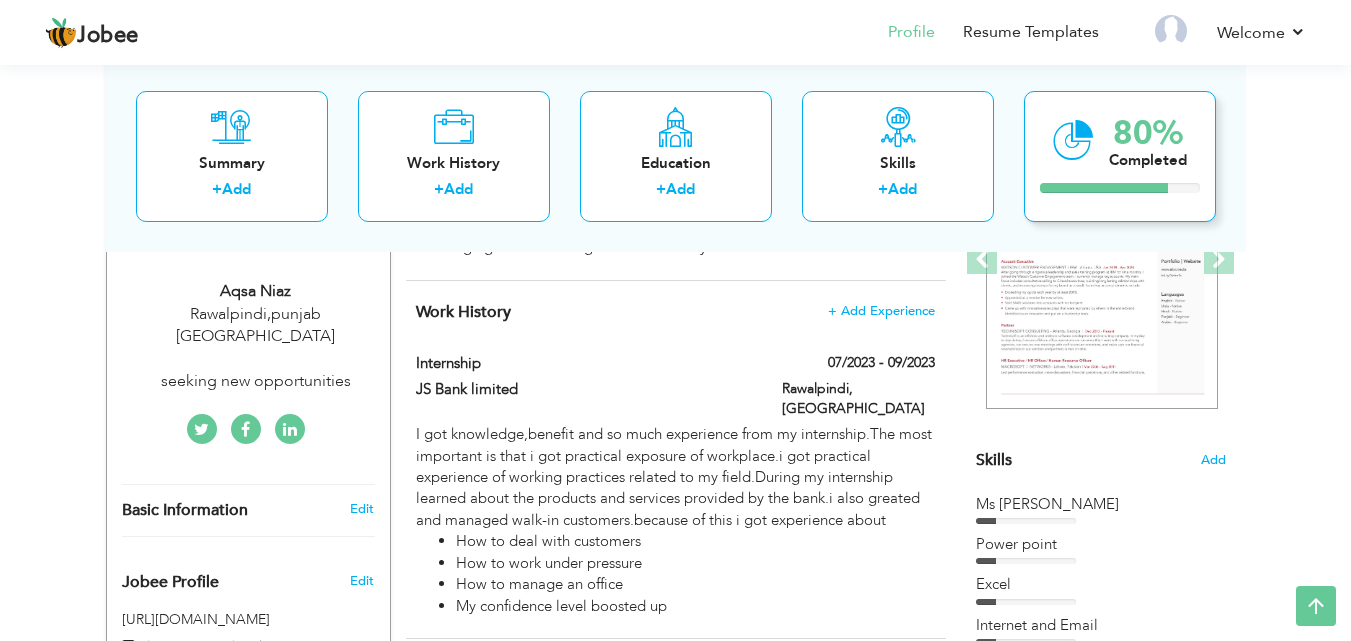 scroll, scrollTop: 360, scrollLeft: 0, axis: vertical 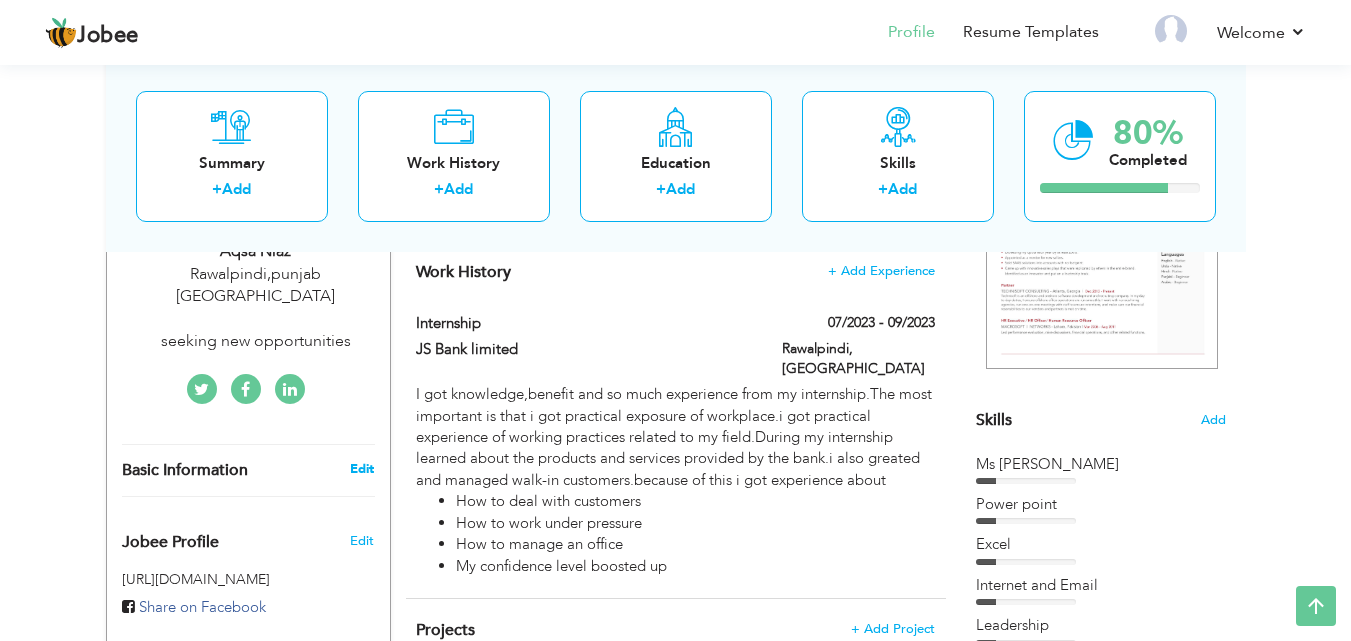 click on "Edit" at bounding box center [362, 469] 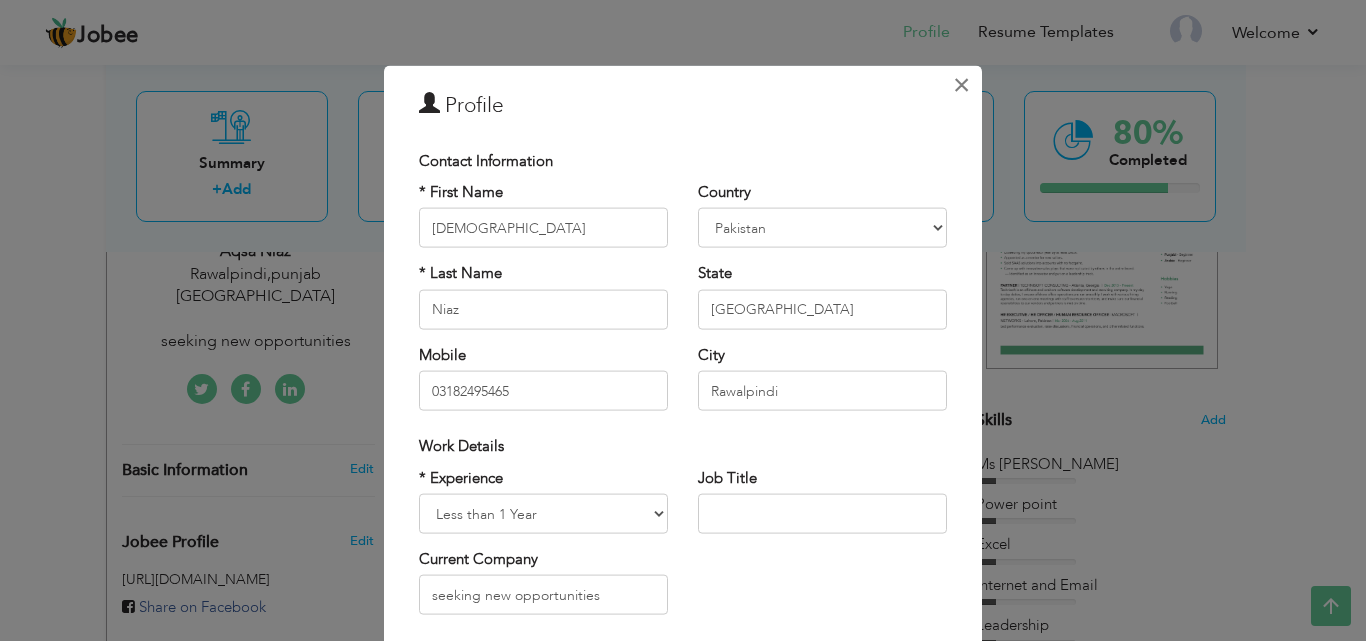 click on "×" at bounding box center (961, 84) 